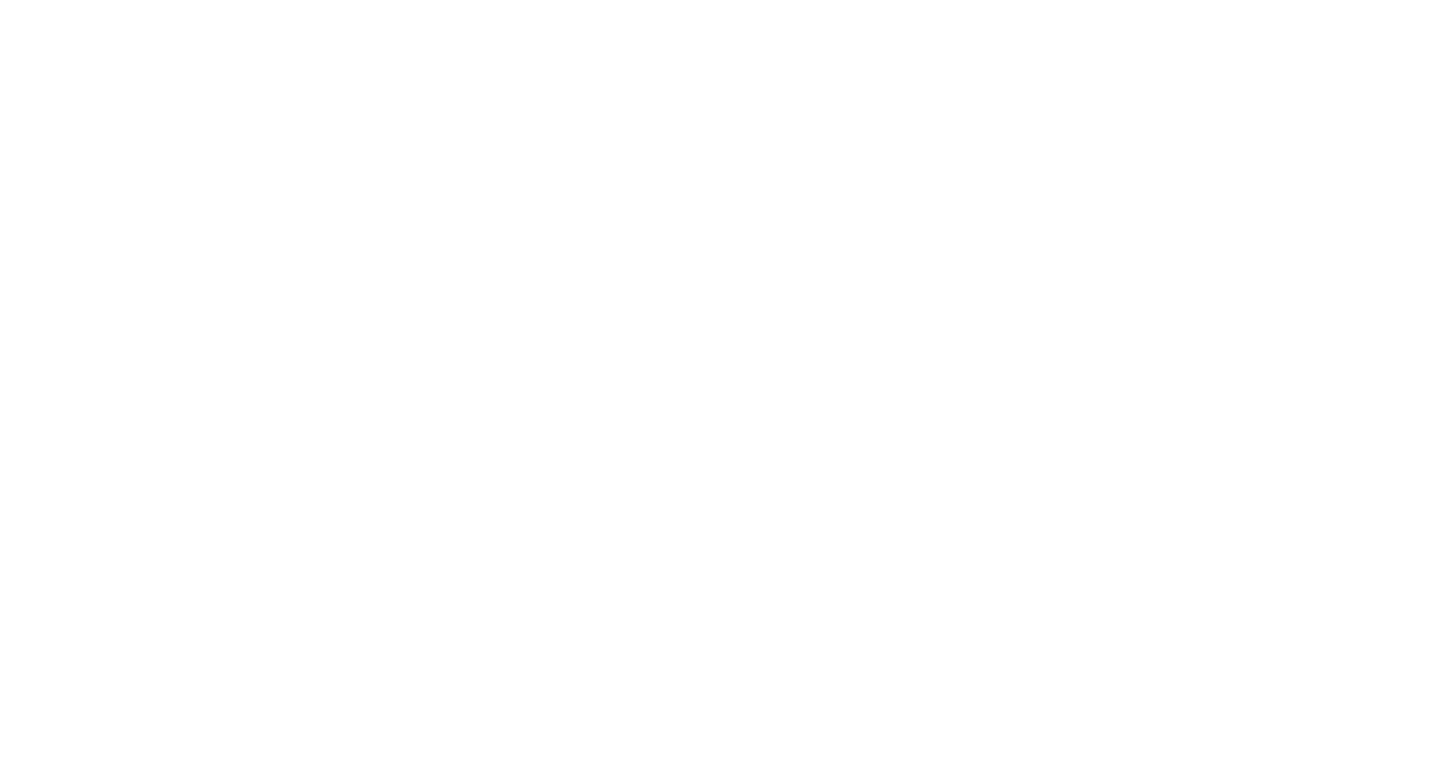 scroll, scrollTop: 0, scrollLeft: 0, axis: both 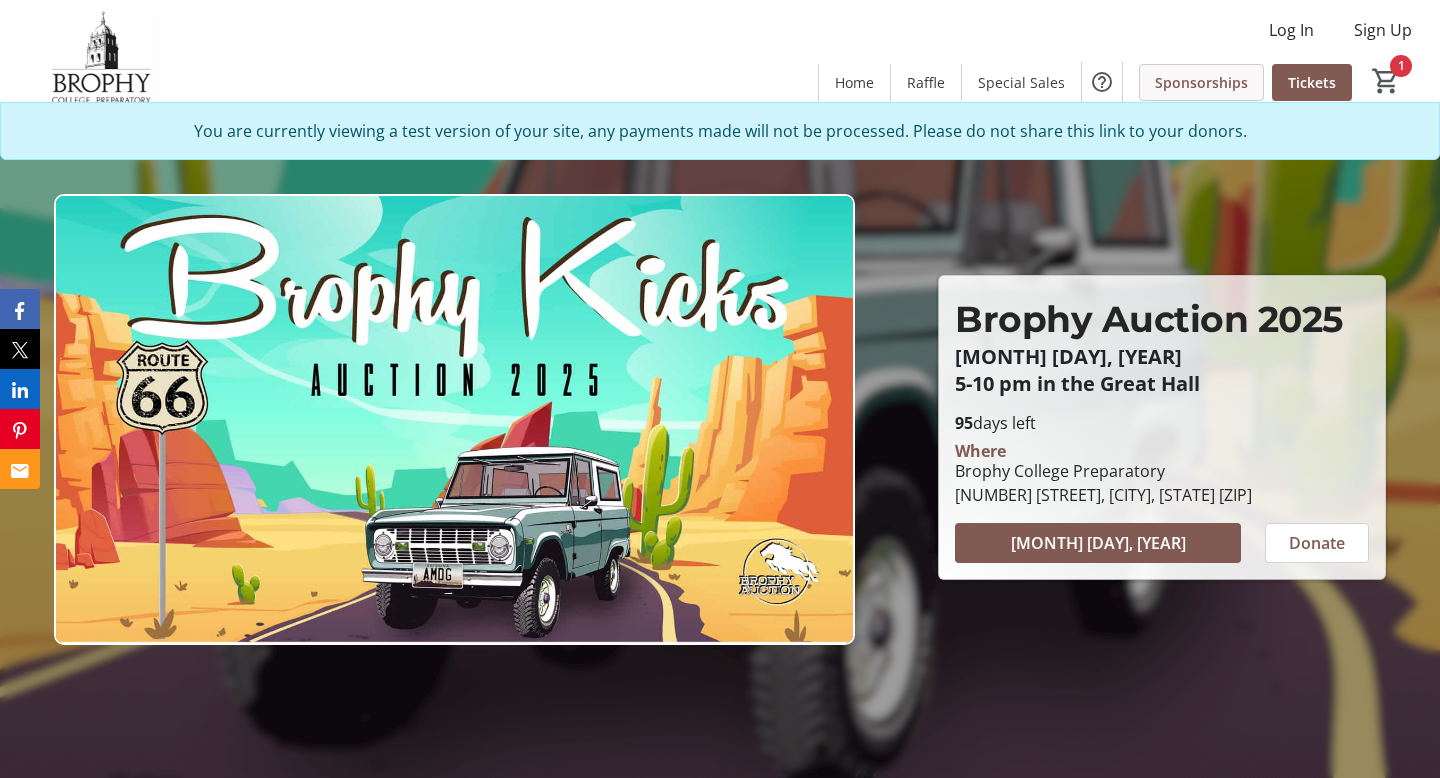 click on "Sponsorships" 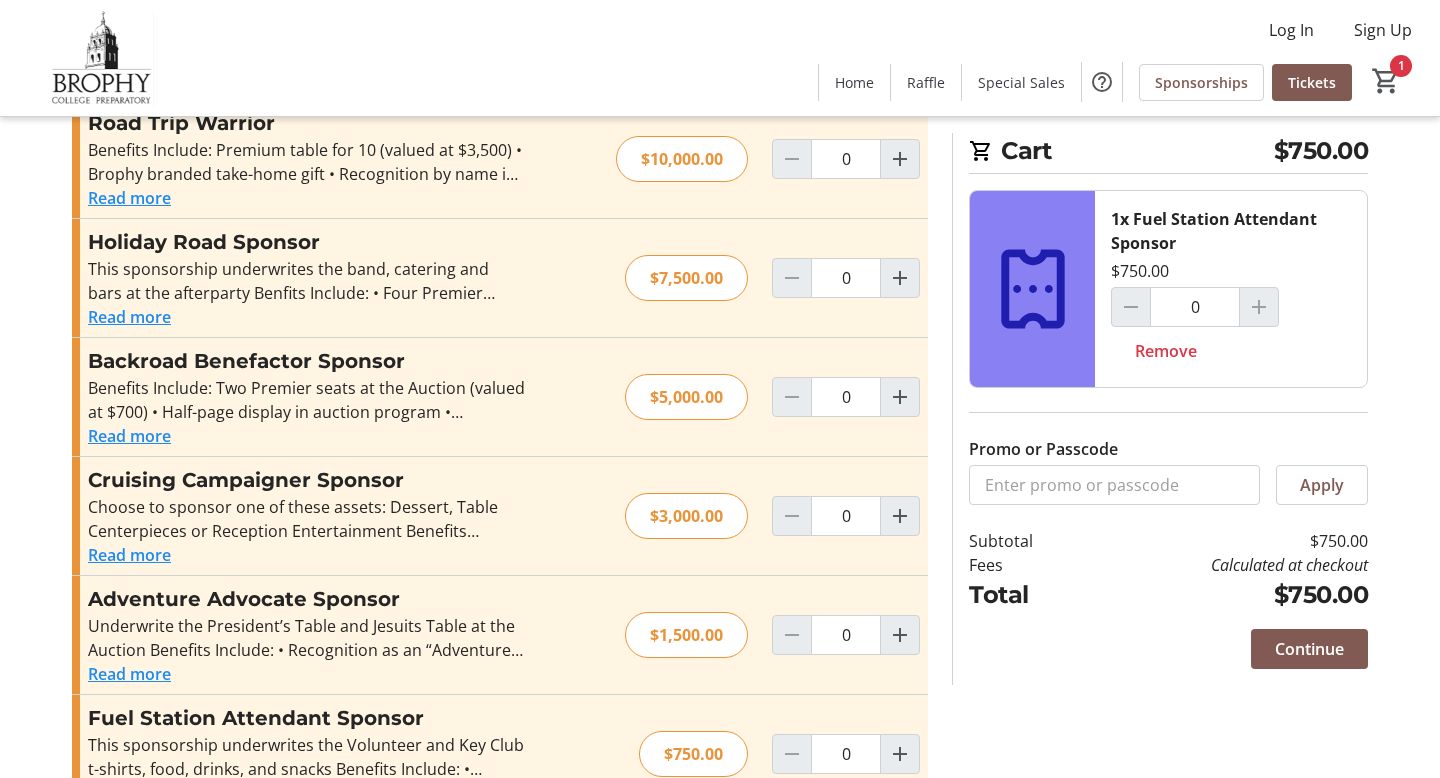 scroll, scrollTop: 0, scrollLeft: 0, axis: both 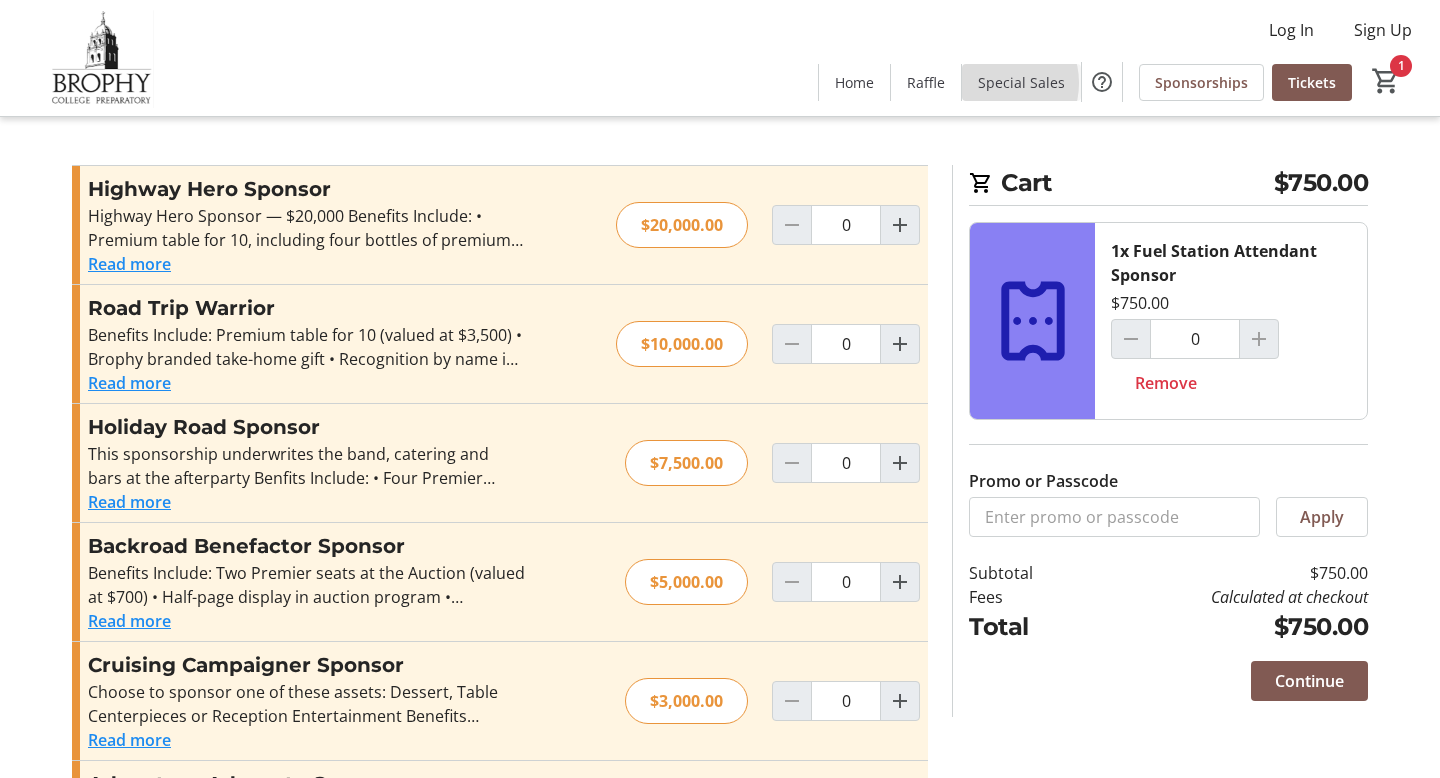 click on "Special Sales" 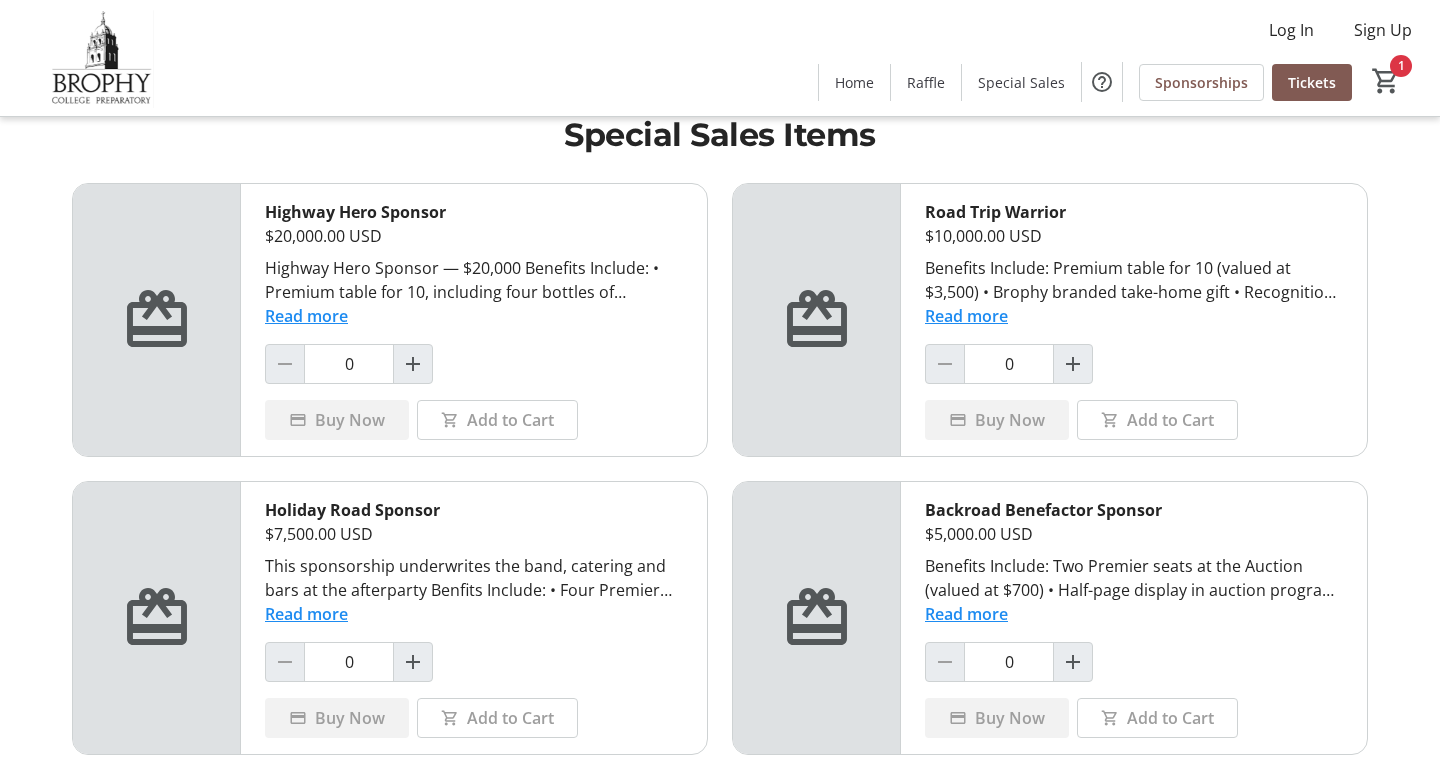 scroll, scrollTop: 33, scrollLeft: 0, axis: vertical 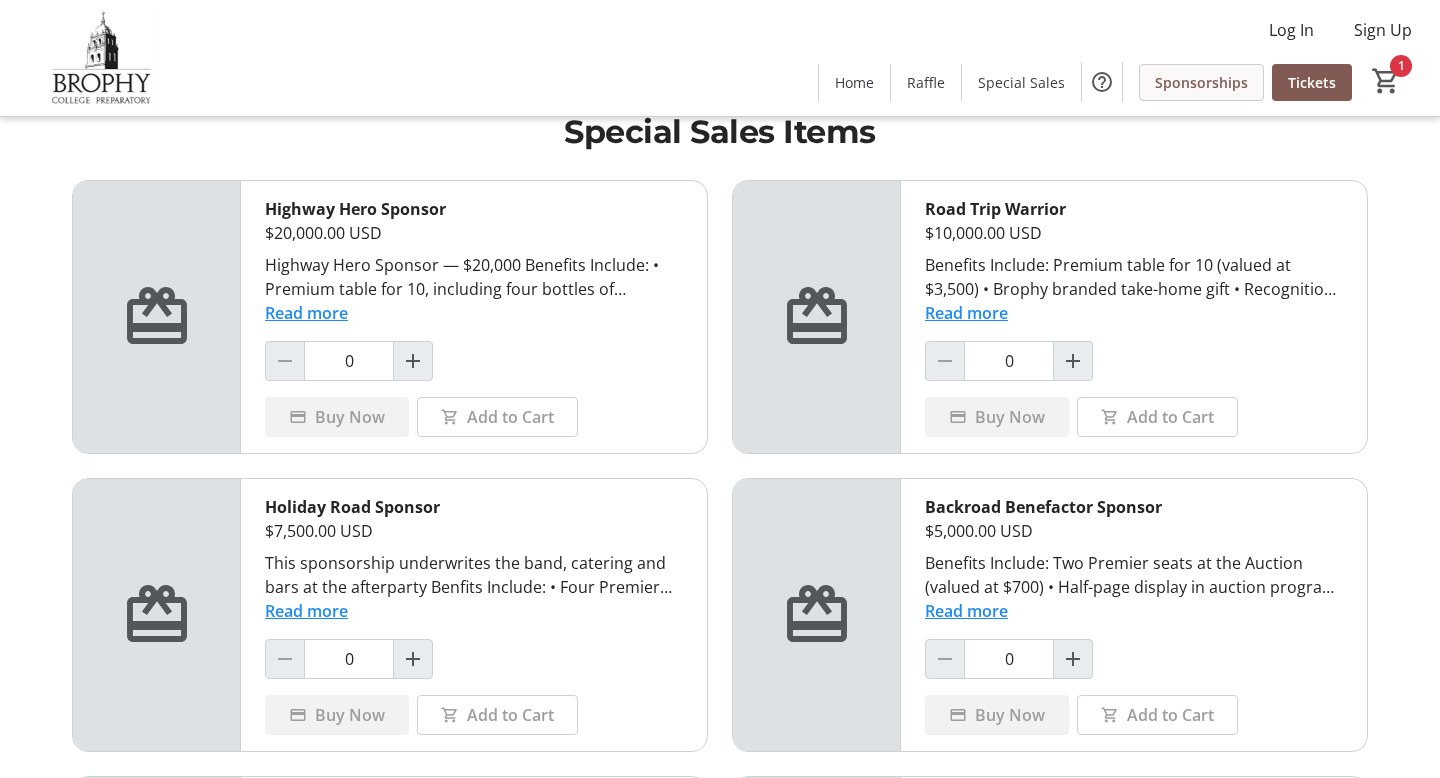 click on "Sponsorships" 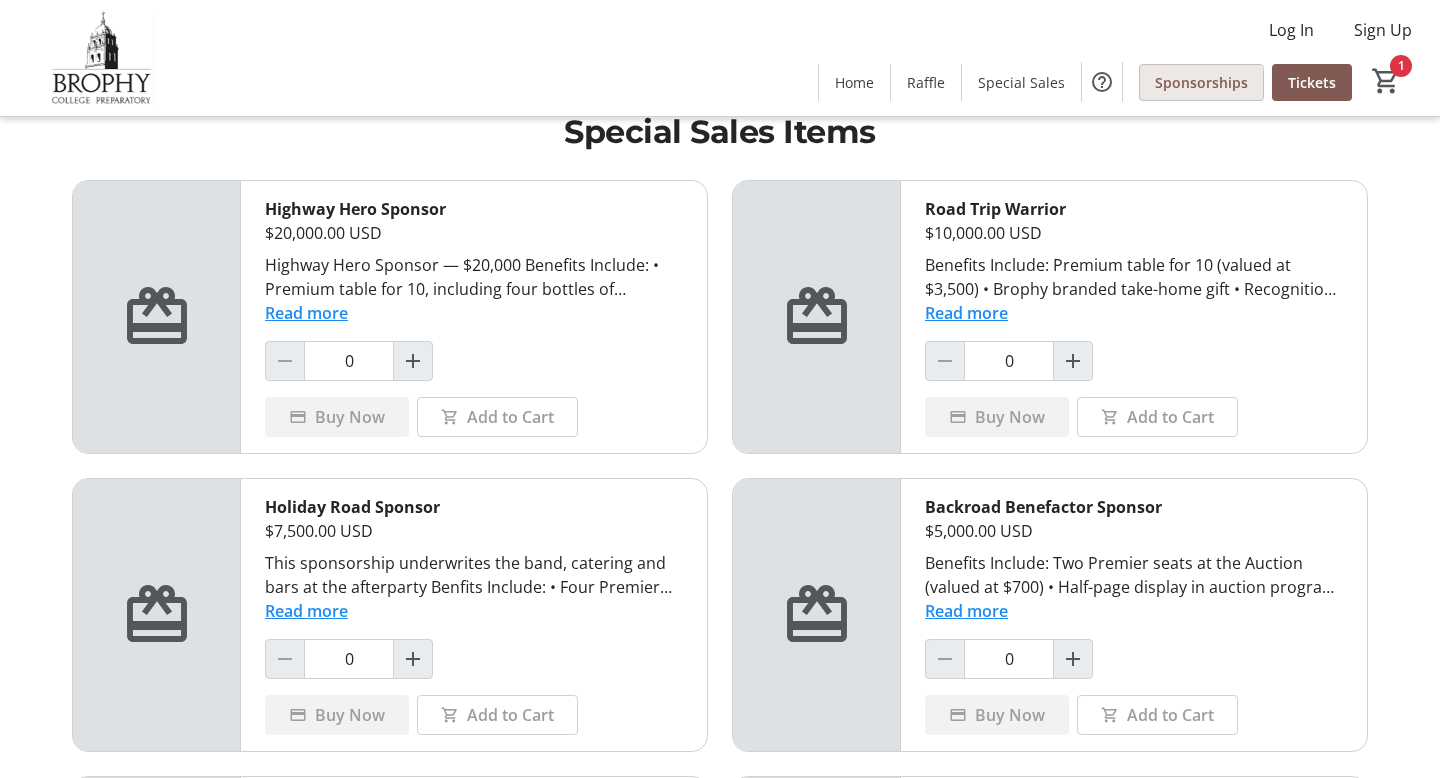 scroll, scrollTop: 0, scrollLeft: 0, axis: both 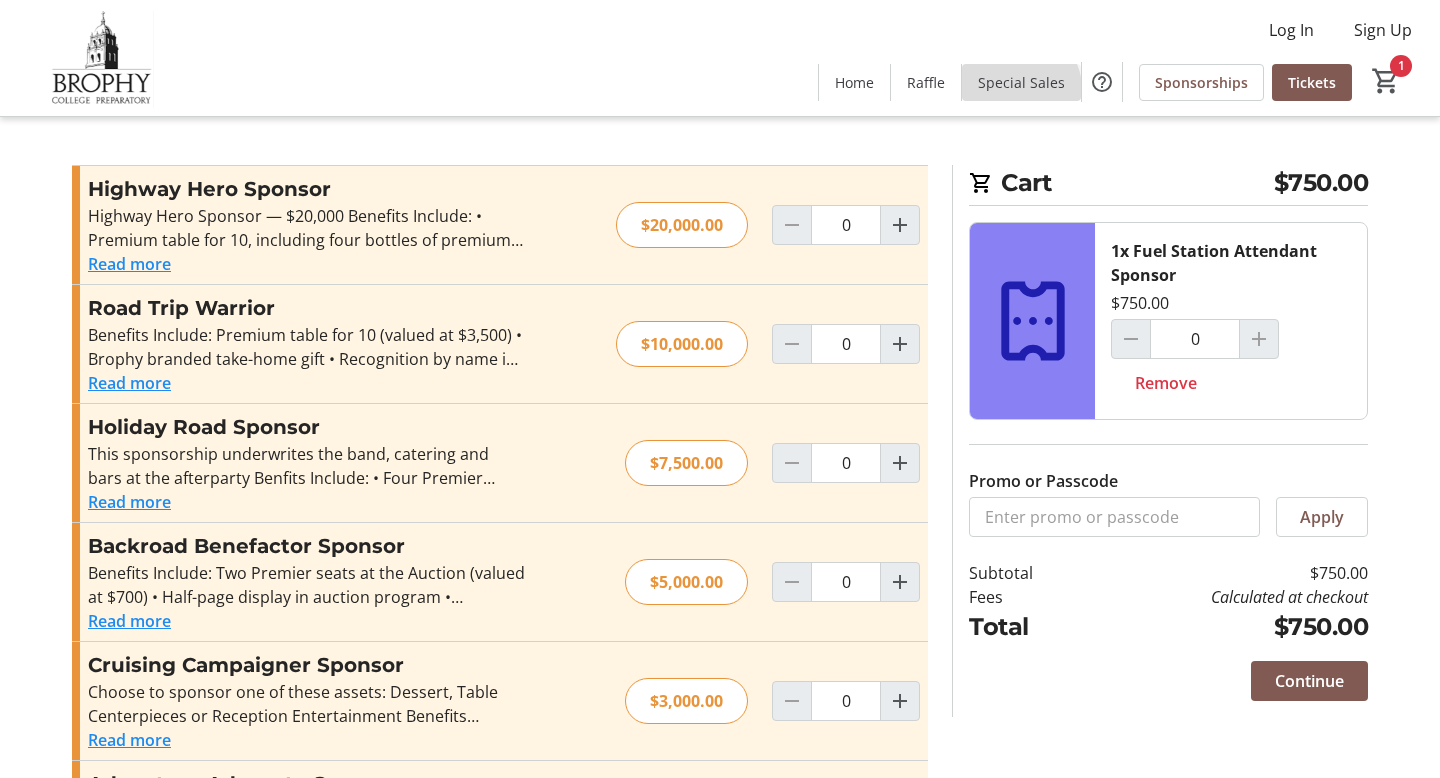 click on "Special Sales" 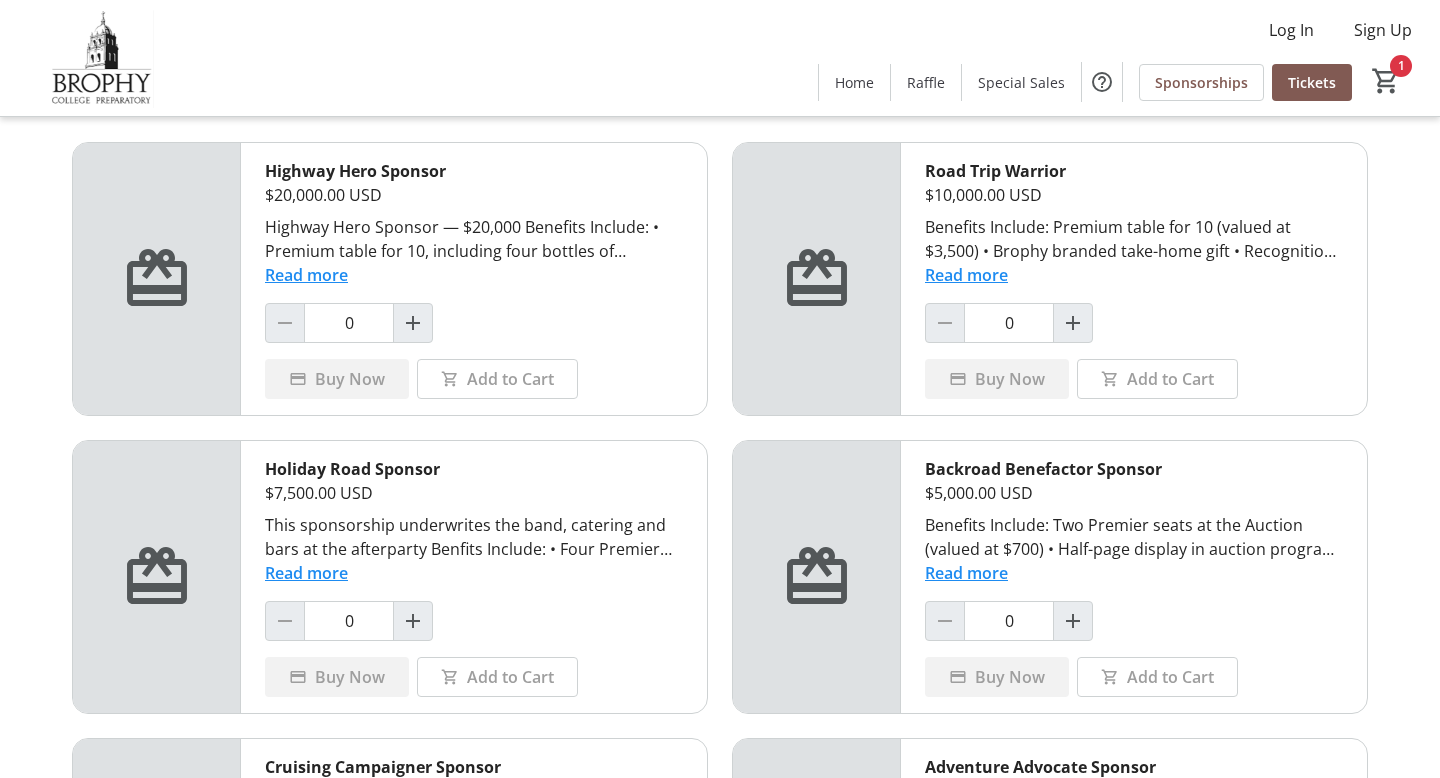 scroll, scrollTop: 0, scrollLeft: 0, axis: both 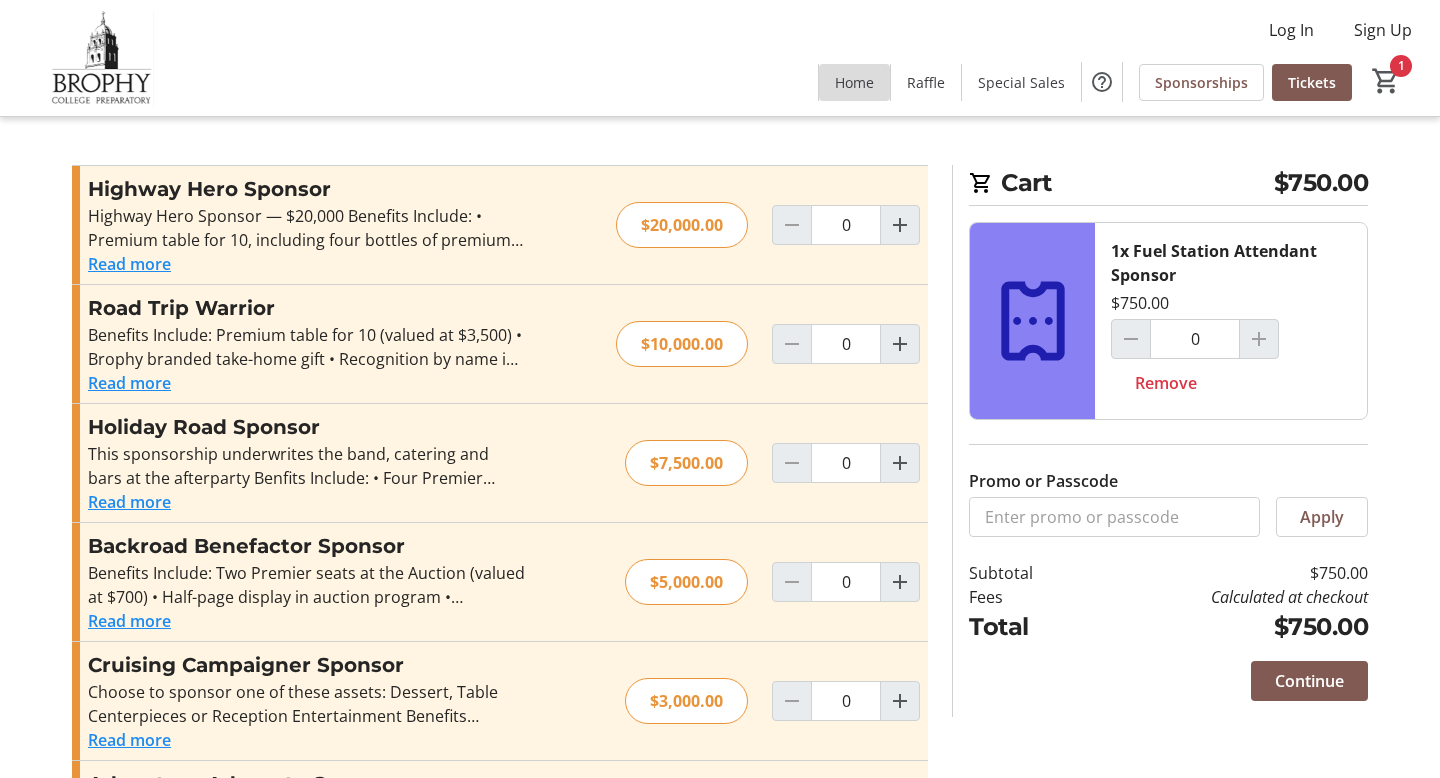 click on "Home" 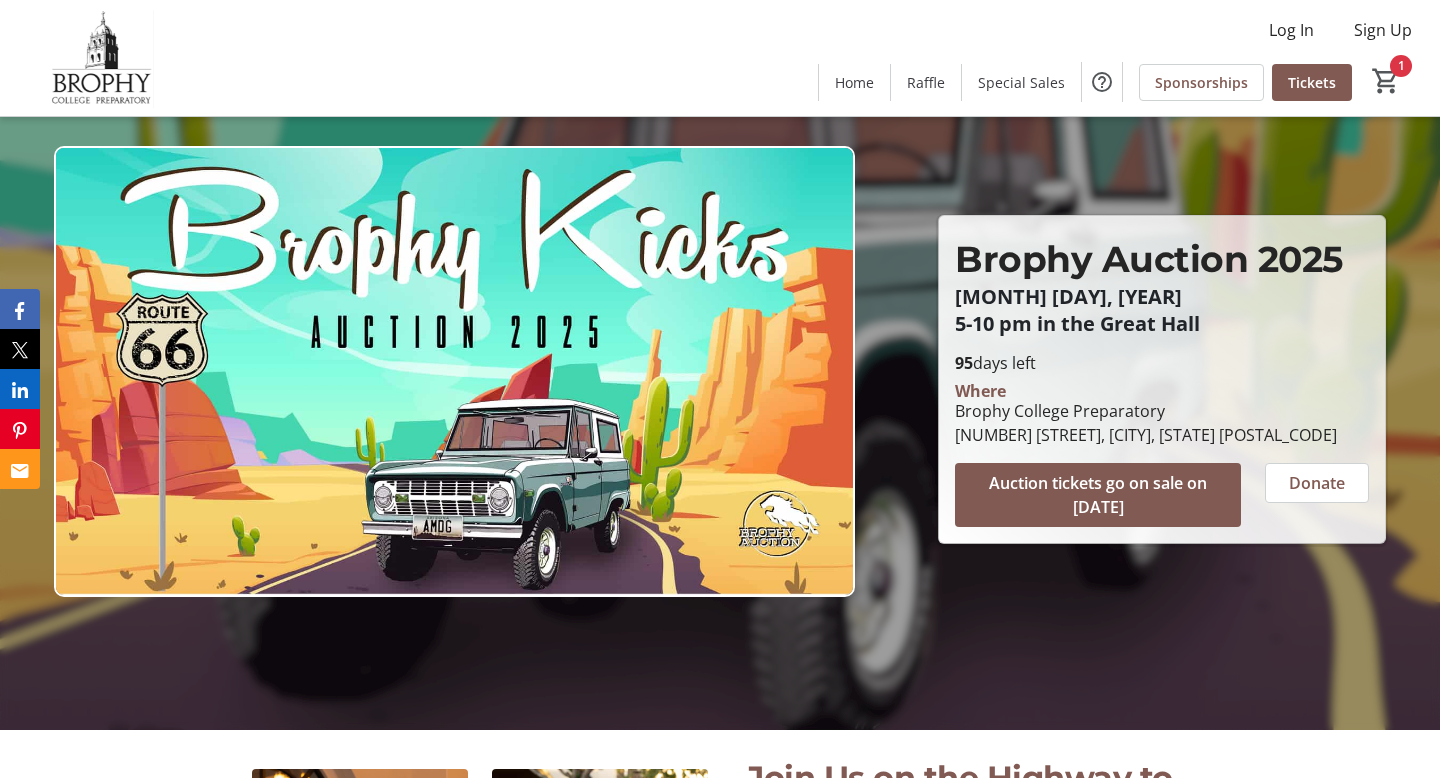 scroll, scrollTop: 62, scrollLeft: 0, axis: vertical 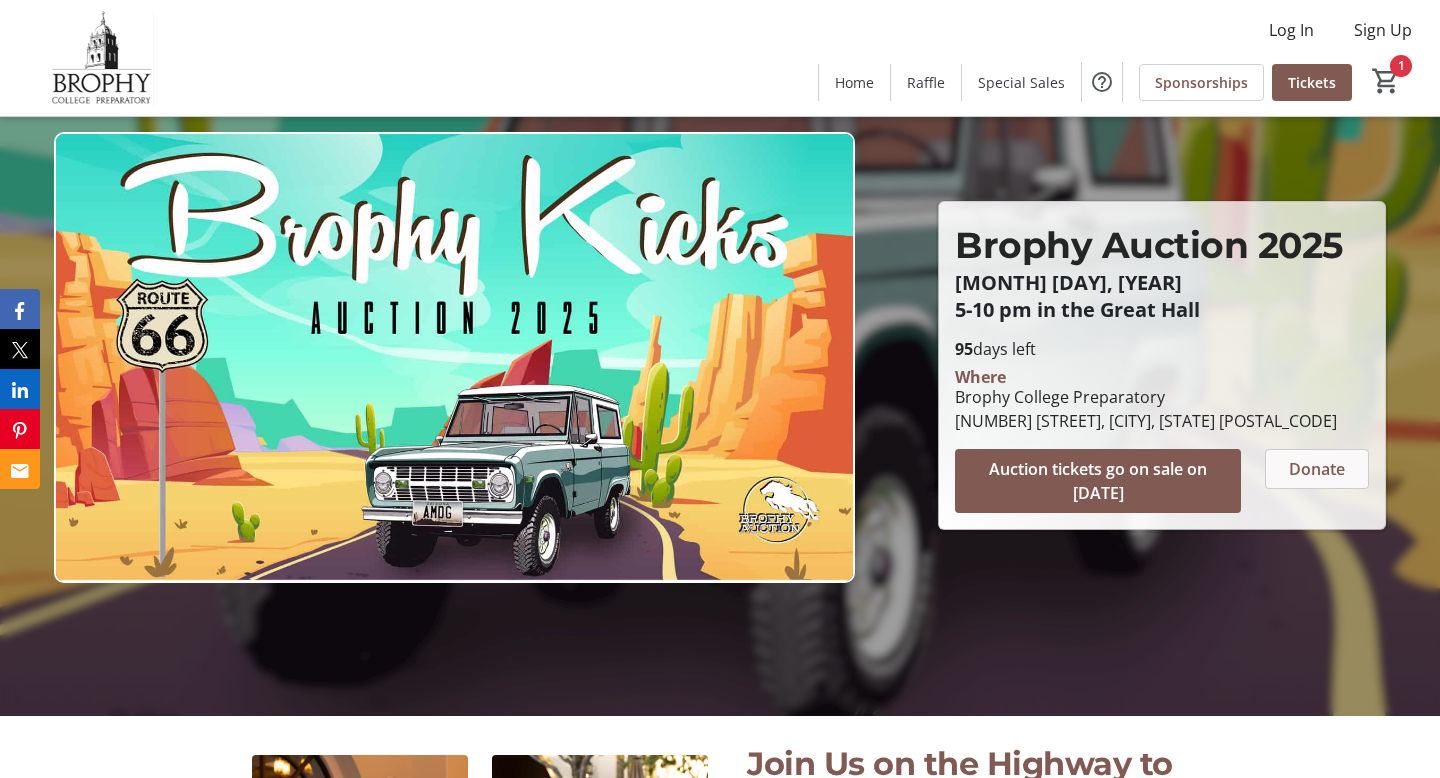 click on "Donate" at bounding box center (1317, 469) 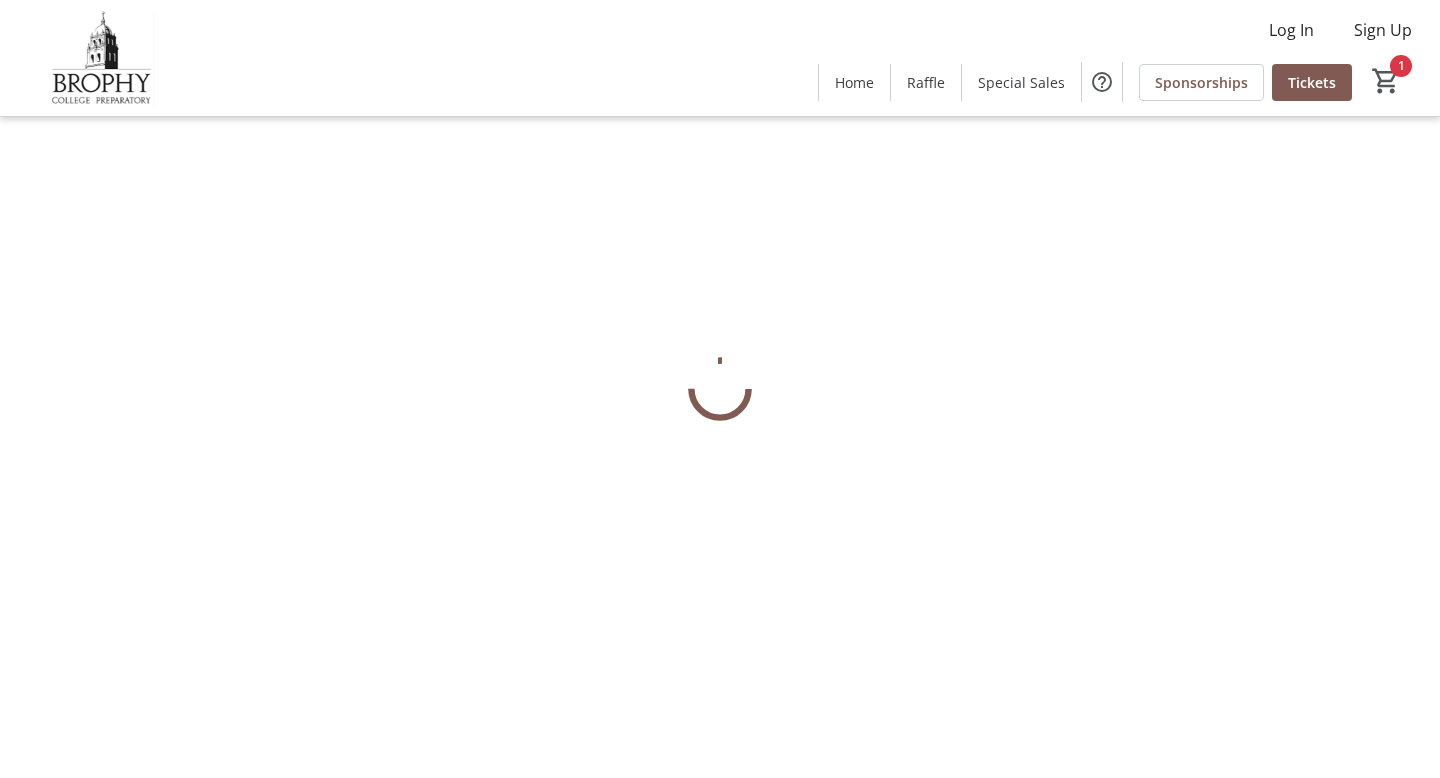 scroll, scrollTop: 0, scrollLeft: 0, axis: both 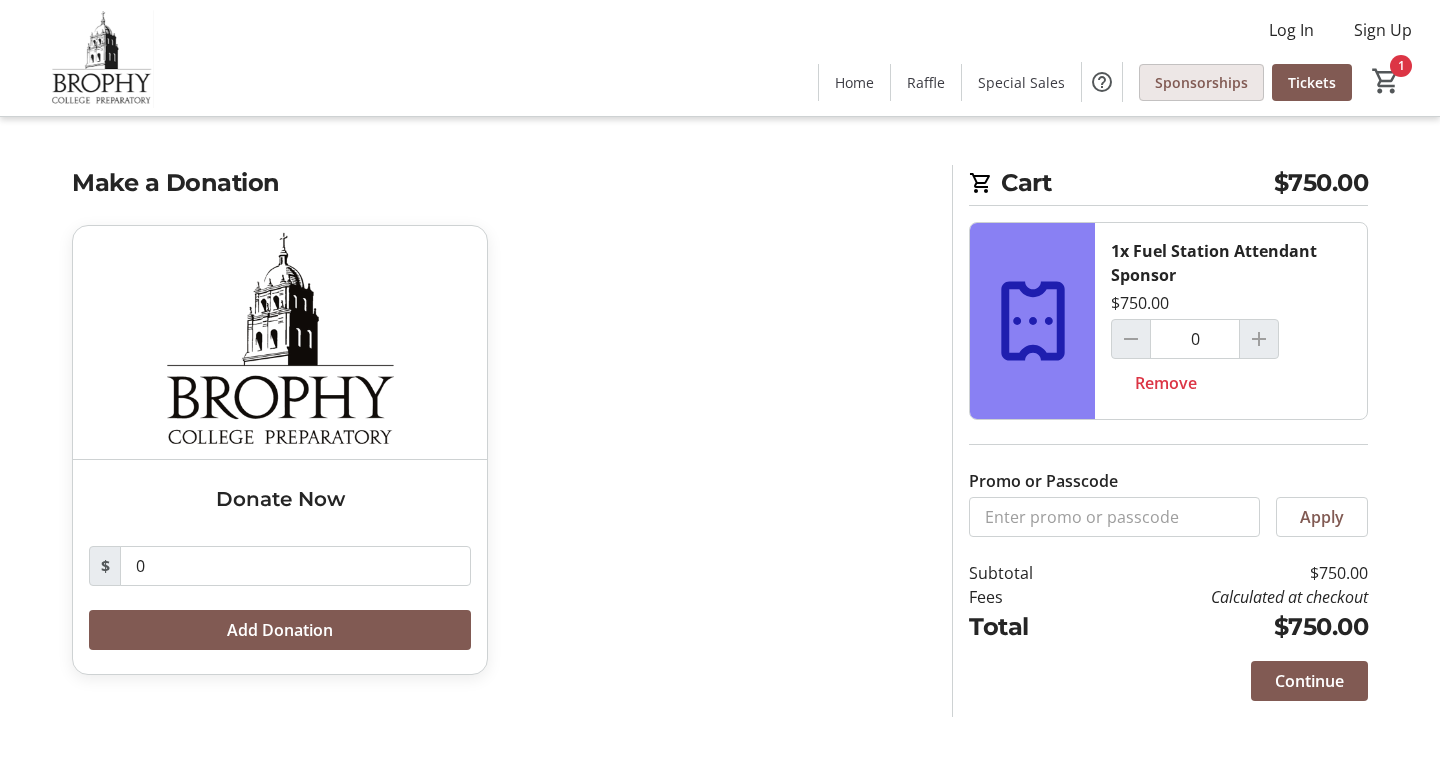 click on "Sponsorships" 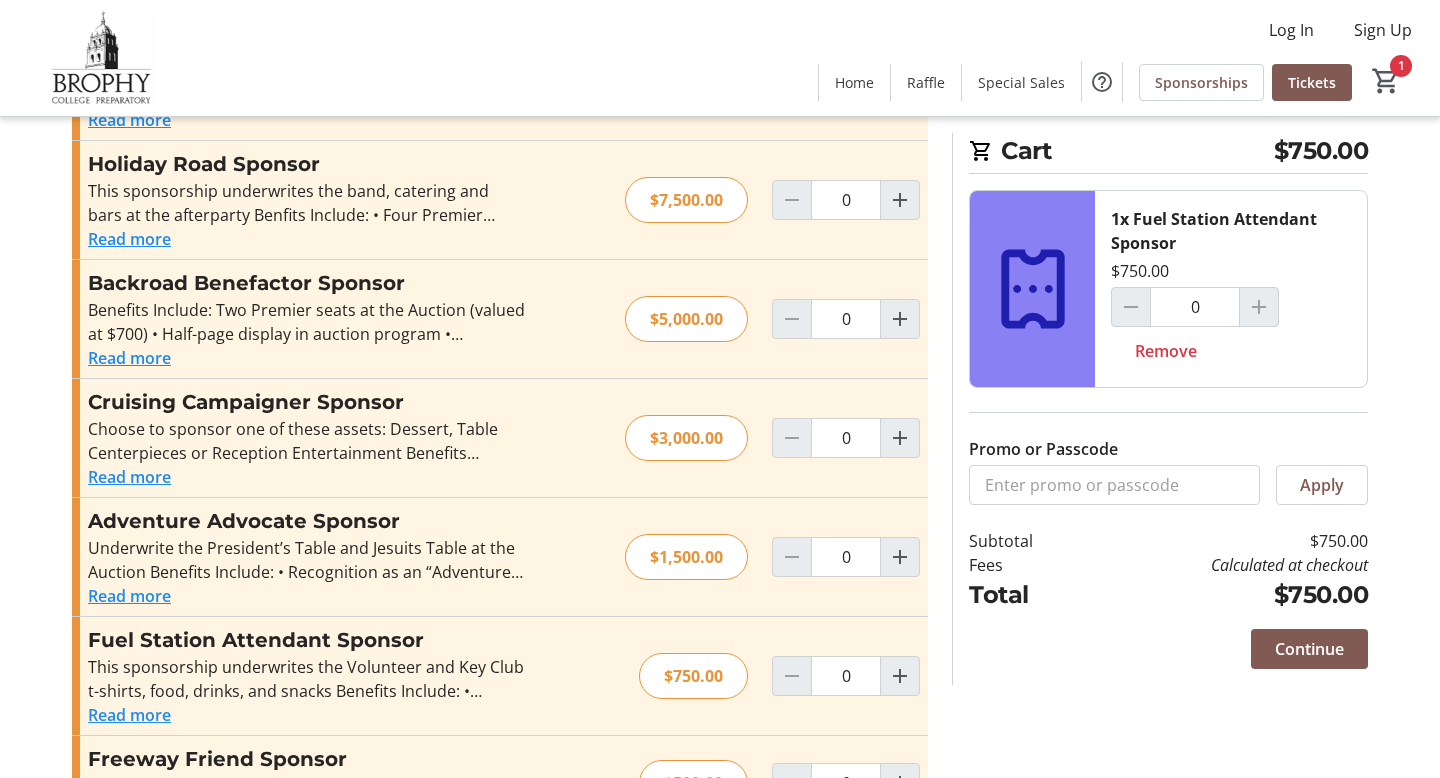 scroll, scrollTop: 281, scrollLeft: 0, axis: vertical 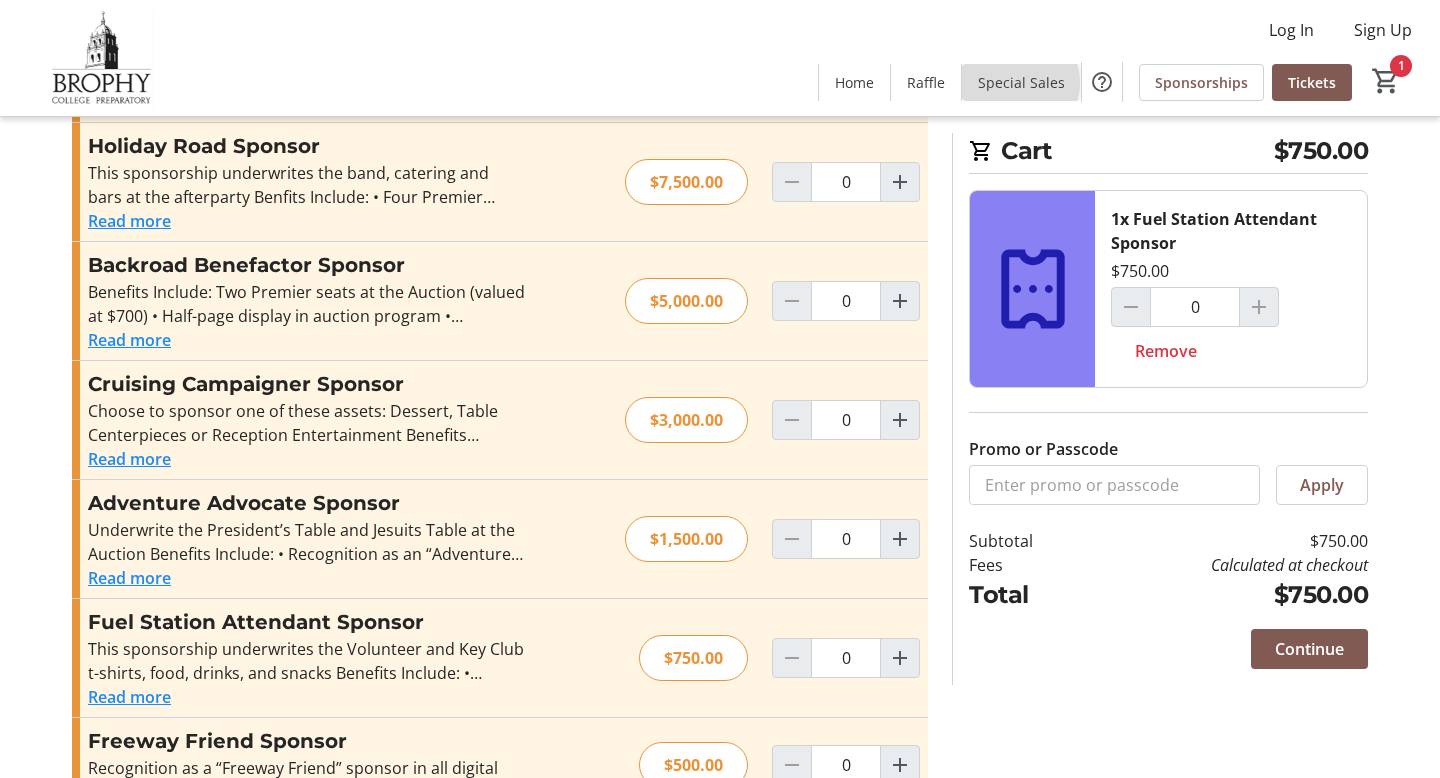 click on "Special Sales" 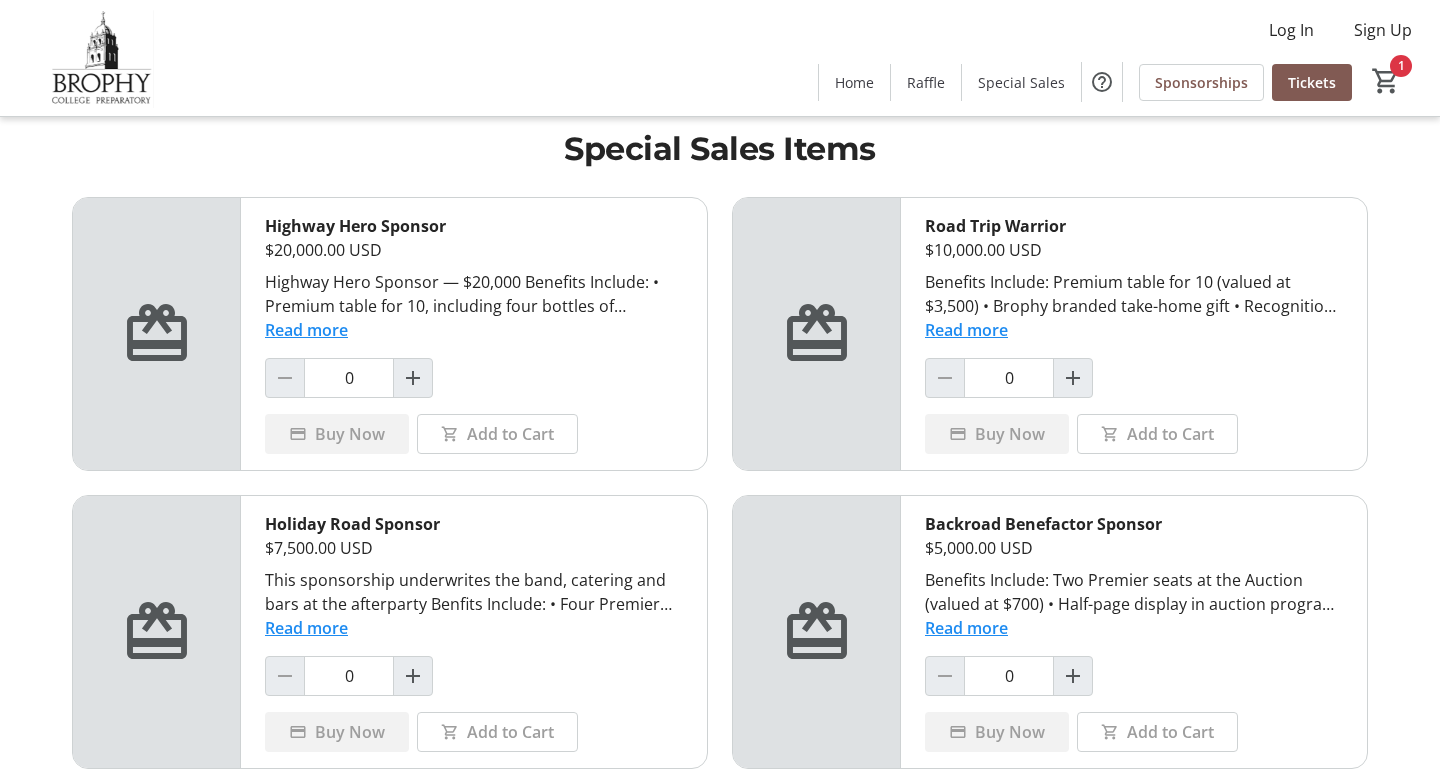 scroll, scrollTop: 0, scrollLeft: 0, axis: both 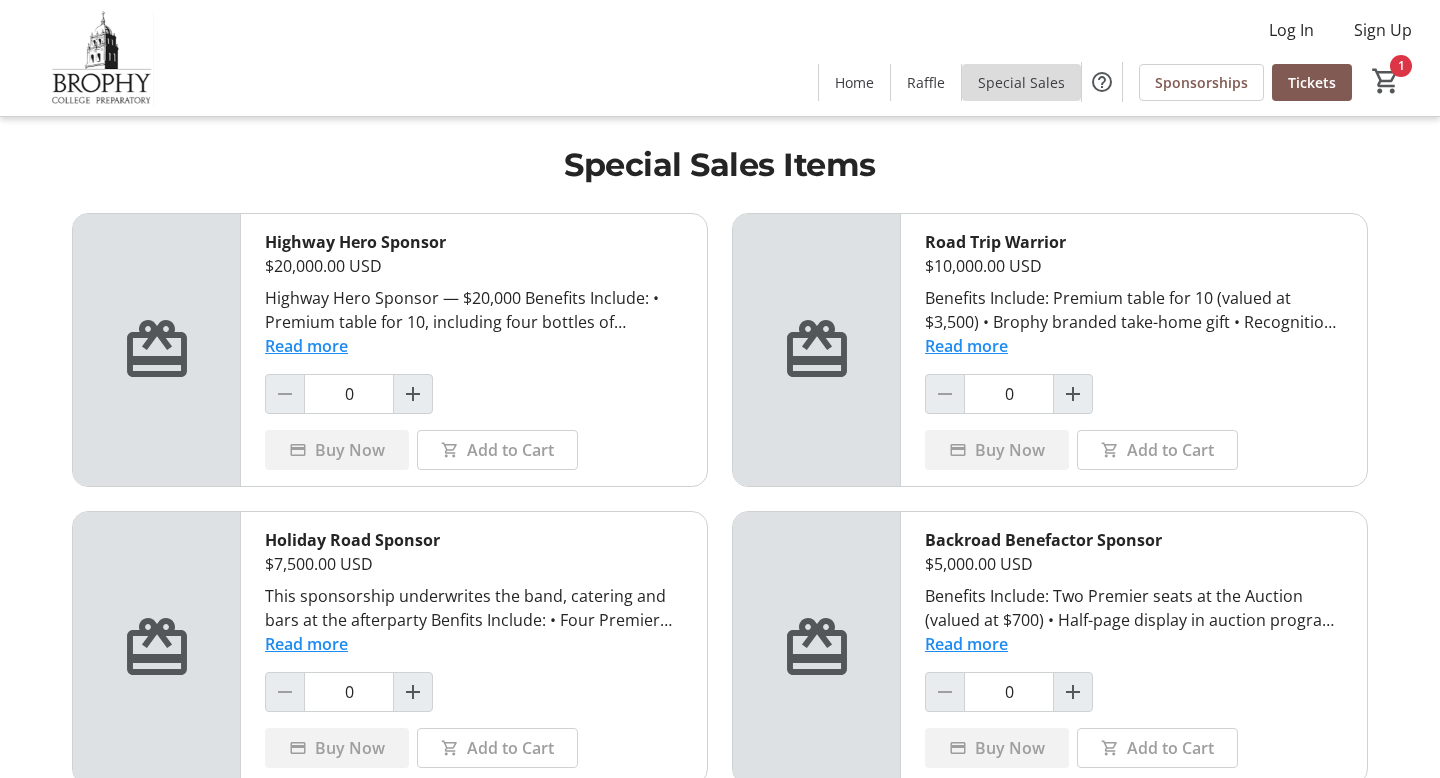 click on "Special Sales" 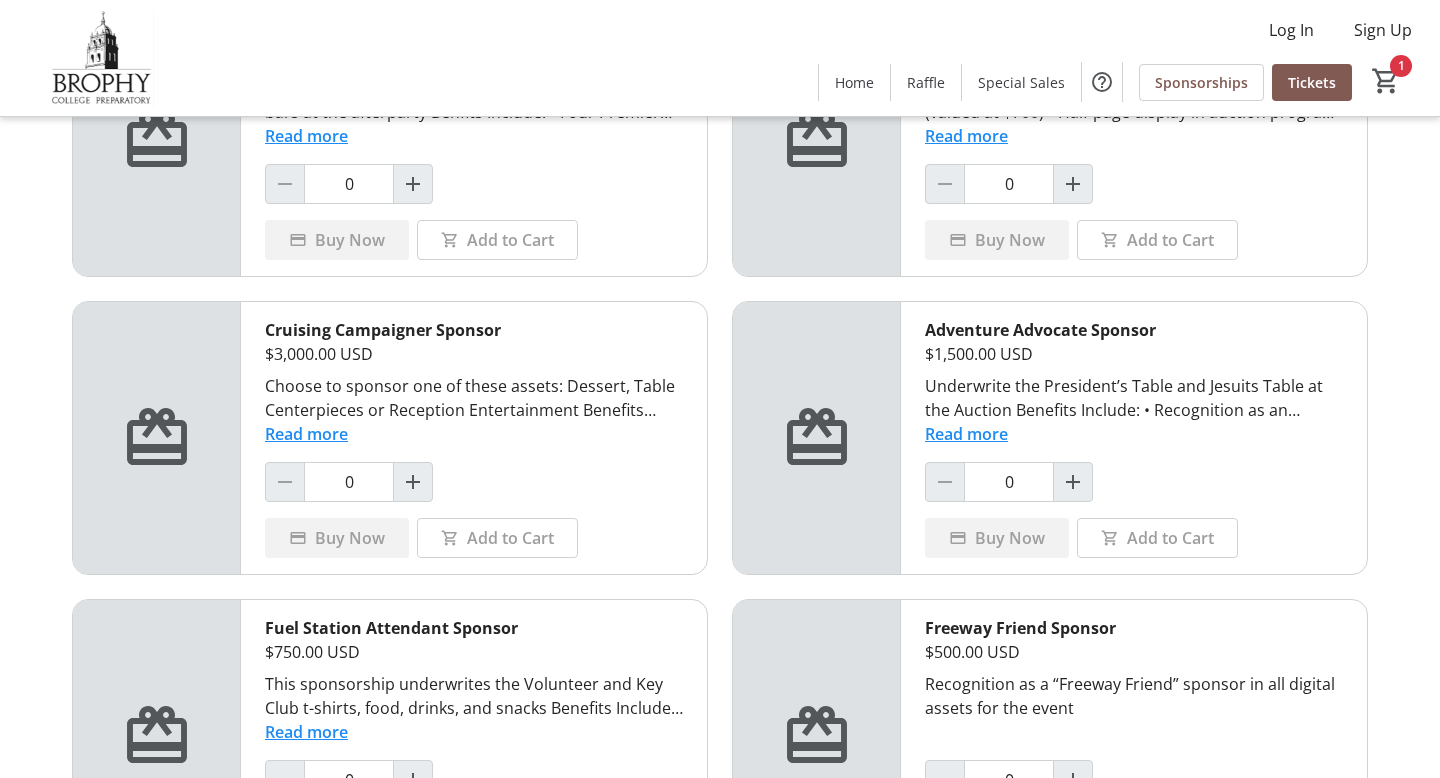 scroll, scrollTop: 663, scrollLeft: 0, axis: vertical 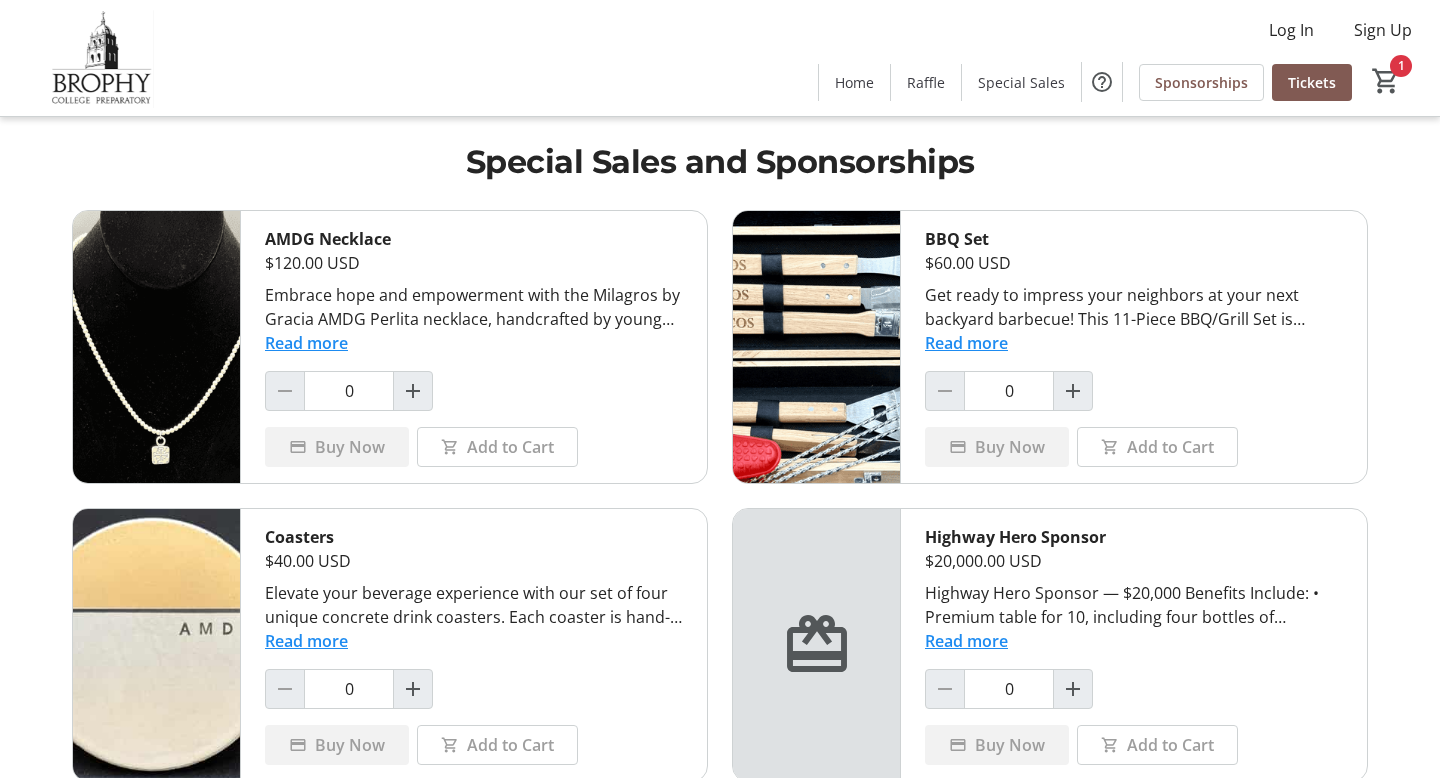 click on "Embrace hope and empowerment with the Milagros by Gracia AMDG Perlita necklace, handcrafted by young women in Guatemala who are survivors of multi-generational poverty and trauma. Through Gracia's program, they acquire skills to create and market beautiful jewelry, building confidence, financial literacy
and moving toward a brighter future.
This elegant necklace features 3mm Swarovski pearls and a sterling silver AMDG charm, symbolizing "Ad Majorem Dei Gloriam", Latin for the "Greater Glory of God." The unique fingerprint added by the artisan signifies gratitude for support in their journey.
By purchasing the Milagros by Gracia necklace, you are not only supporting our young men at Brophy, you are empowering young women in Guatemala. Wear it proudly, knowing your purchase fosters real change." 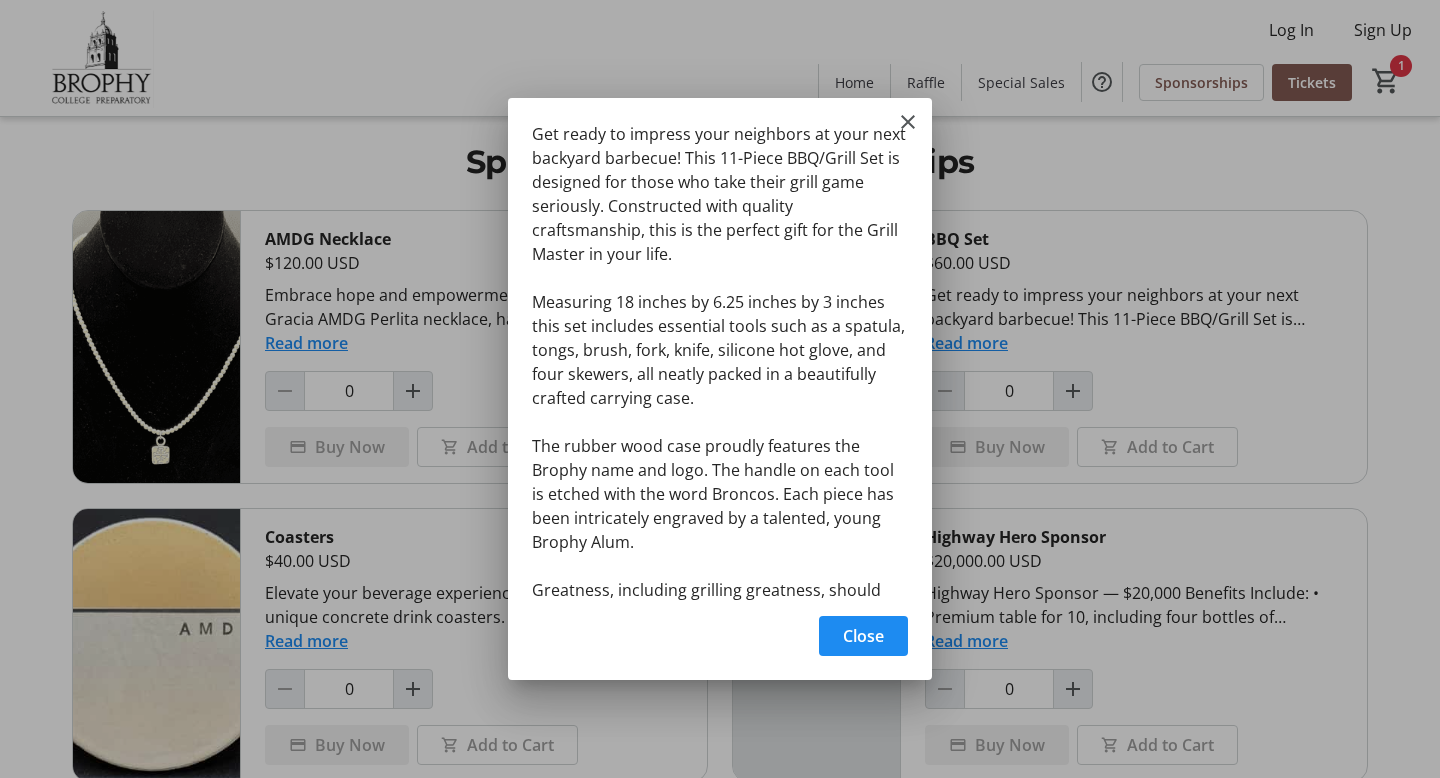 scroll, scrollTop: 0, scrollLeft: 0, axis: both 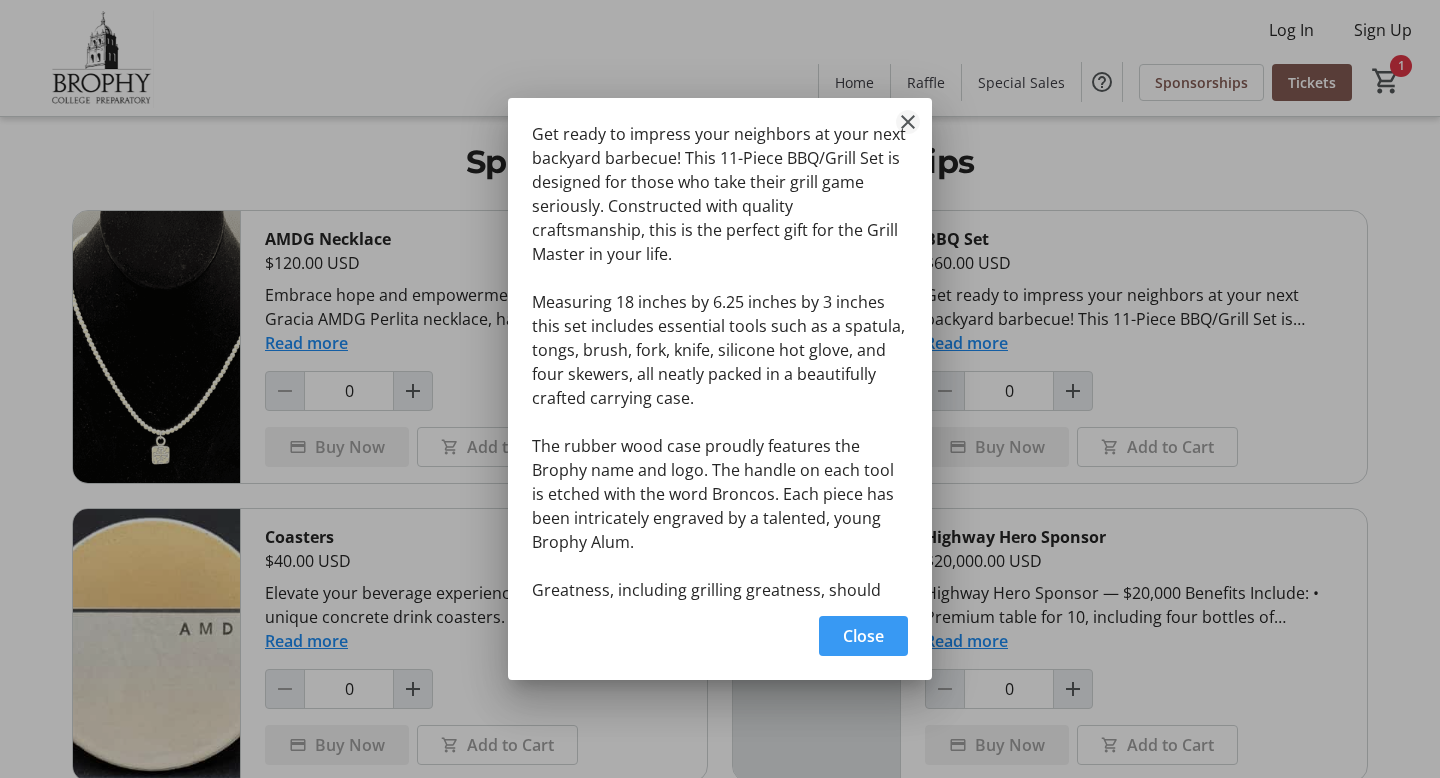 click at bounding box center [908, 122] 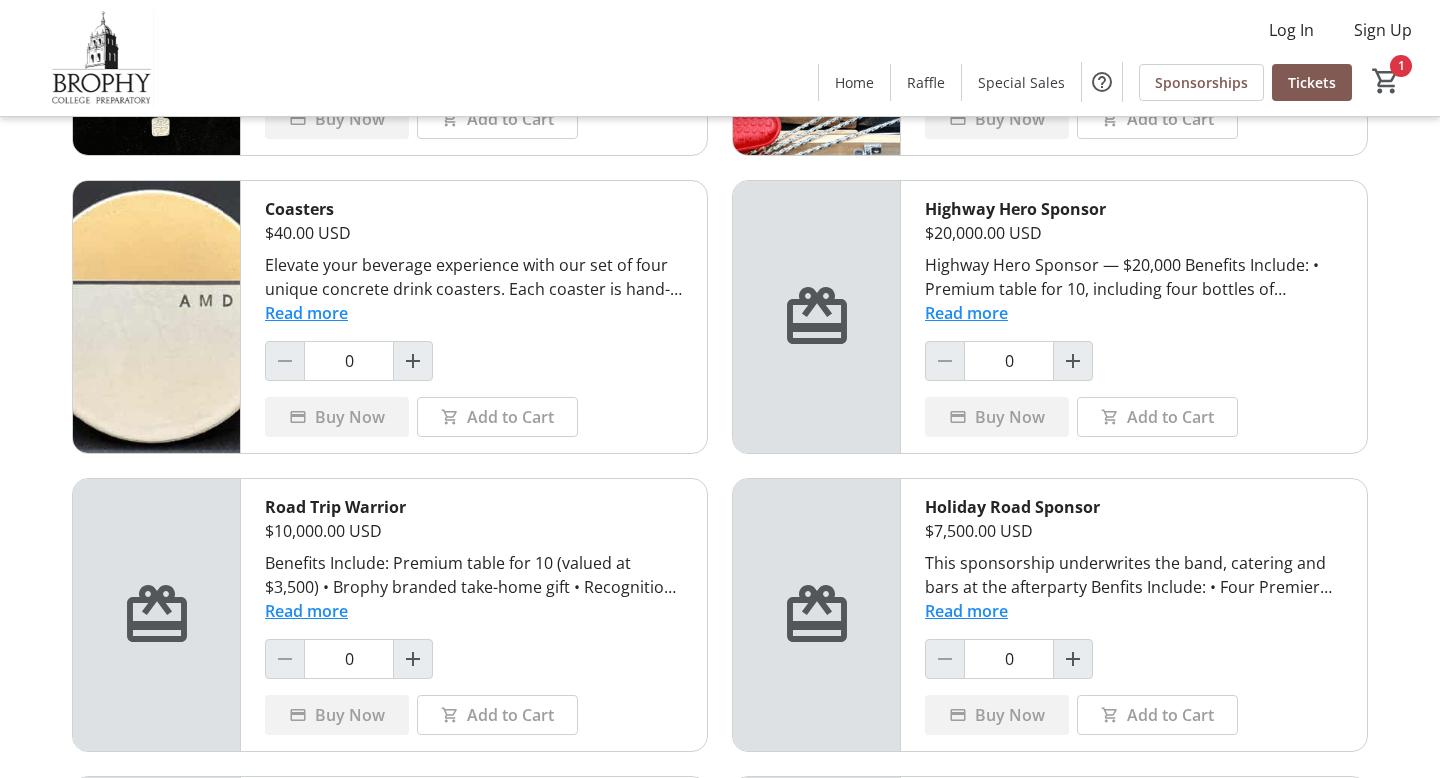 scroll, scrollTop: 335, scrollLeft: 0, axis: vertical 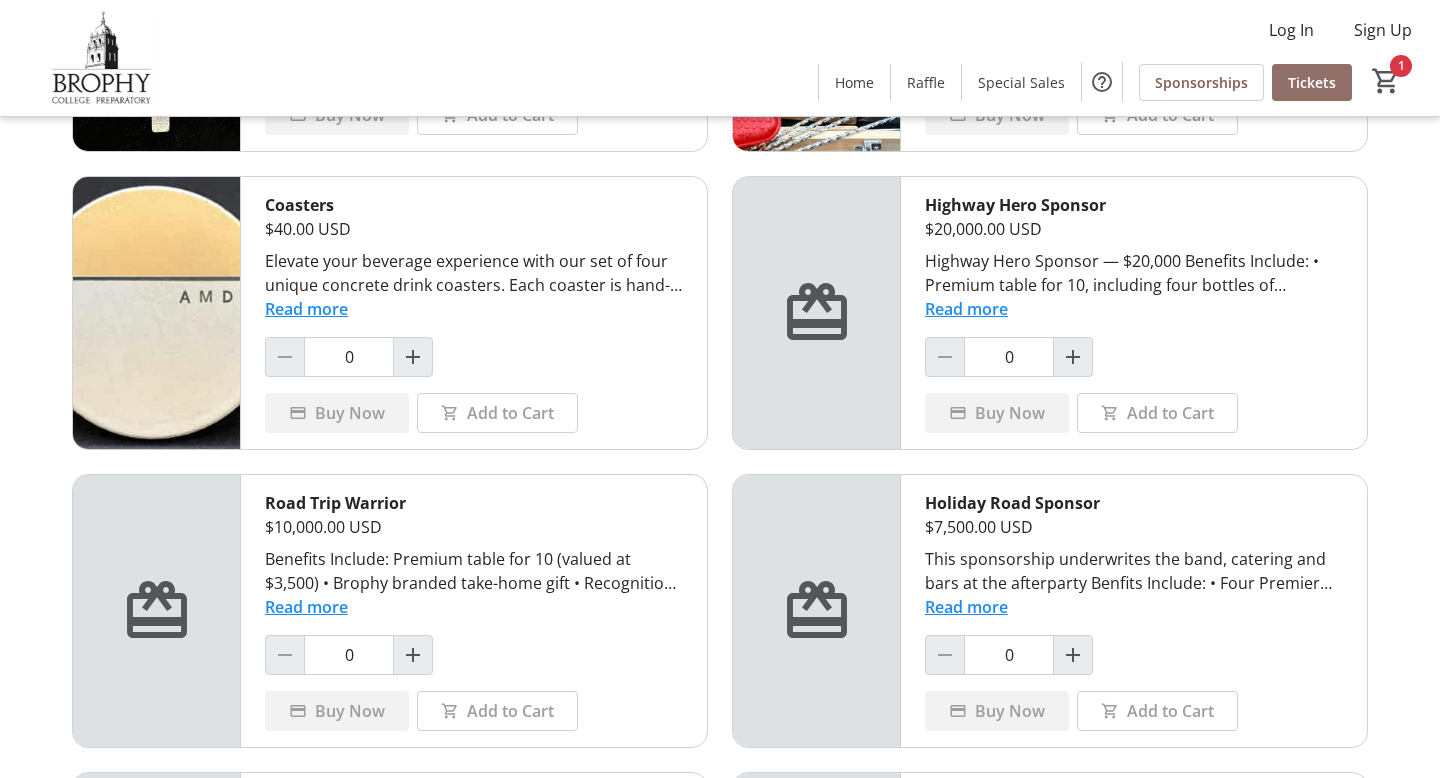 click on "Tickets" 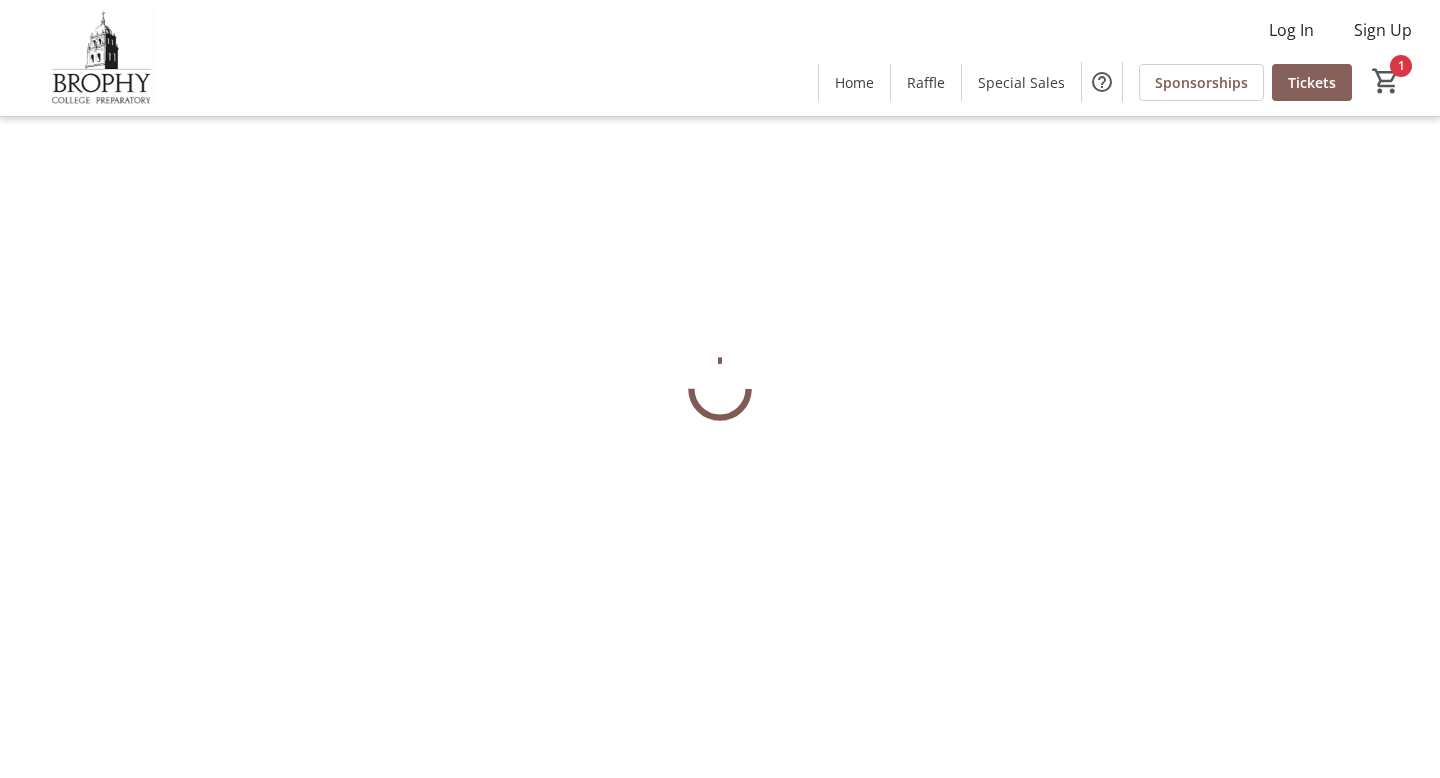 scroll, scrollTop: 0, scrollLeft: 0, axis: both 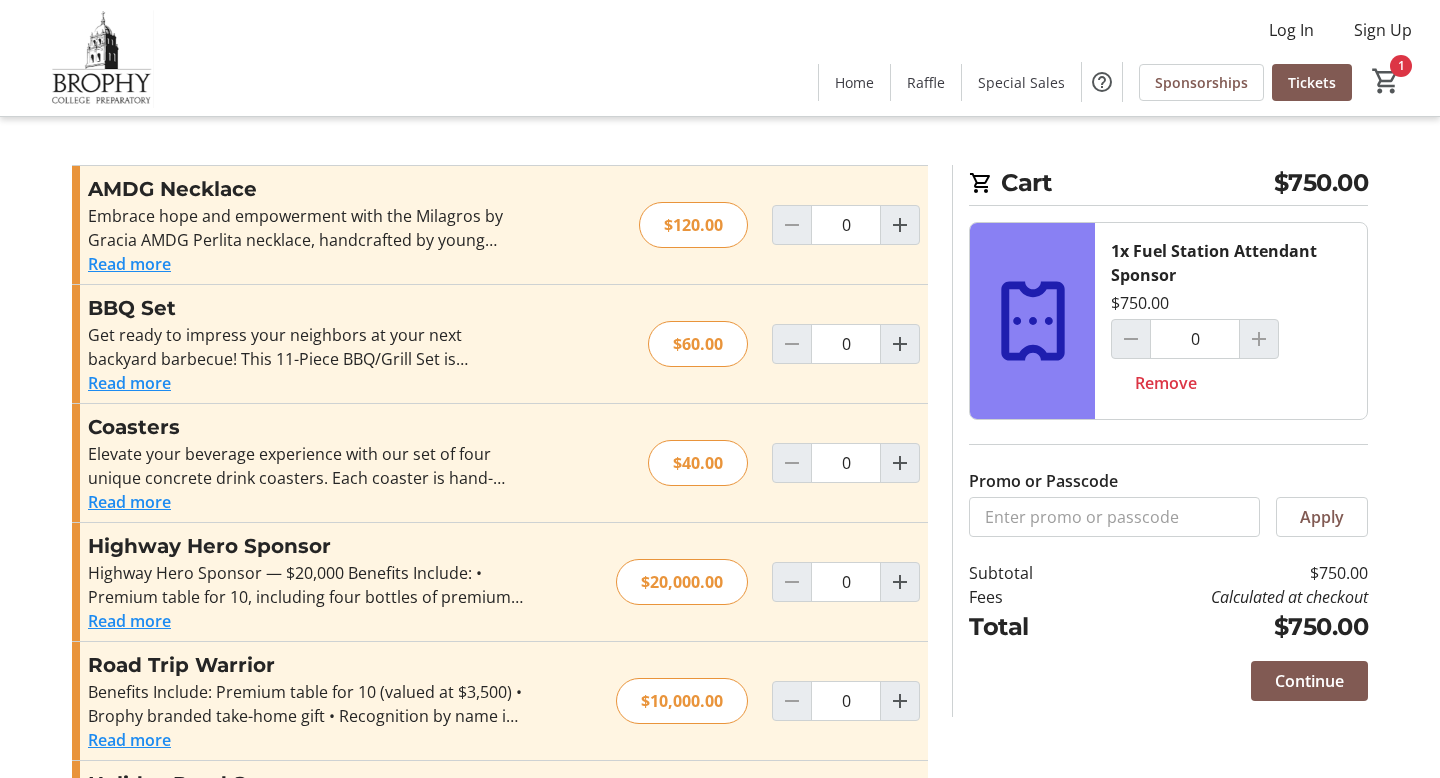 click on "Log In  Sign Up  Home  Raffle   Special Sales   Sponsorships   Tickets  1" 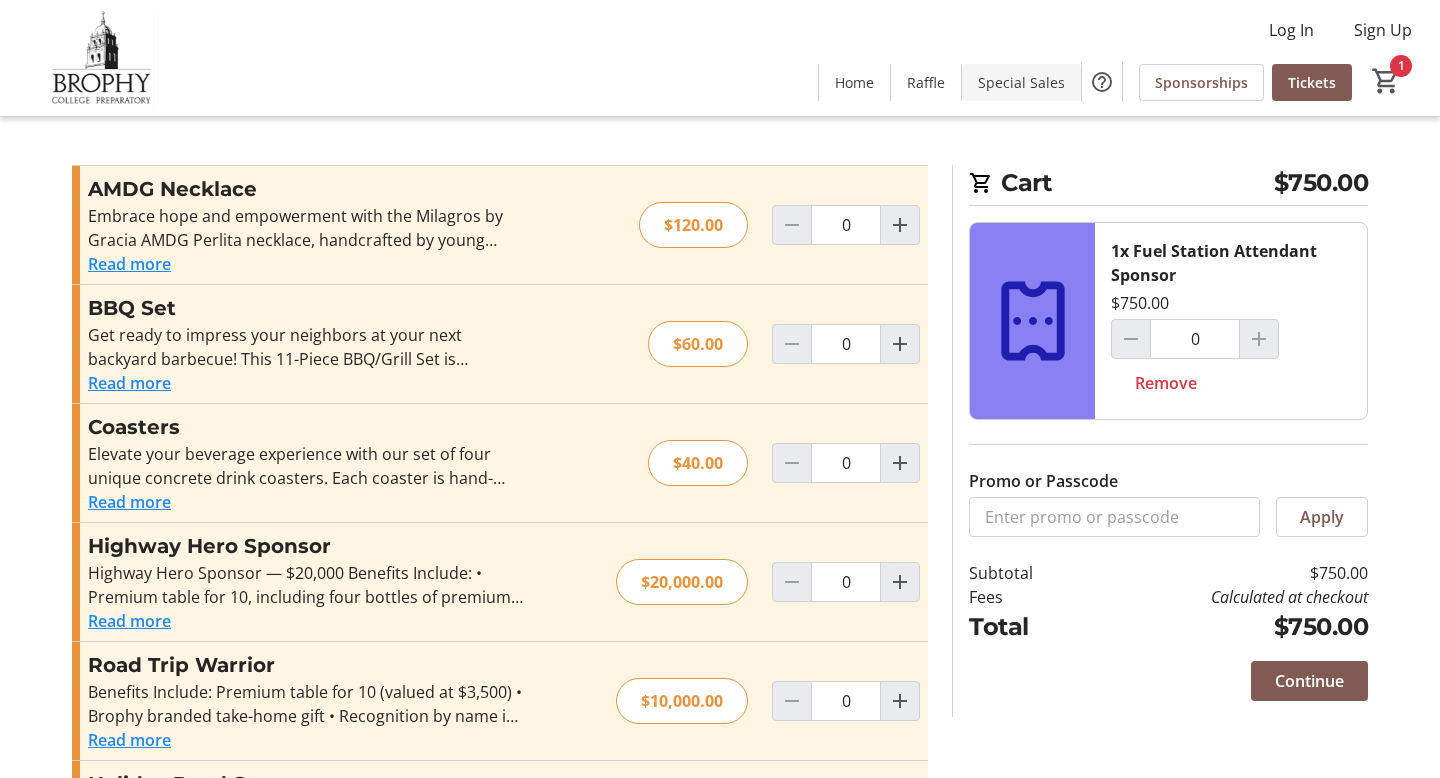 click on "Special Sales" 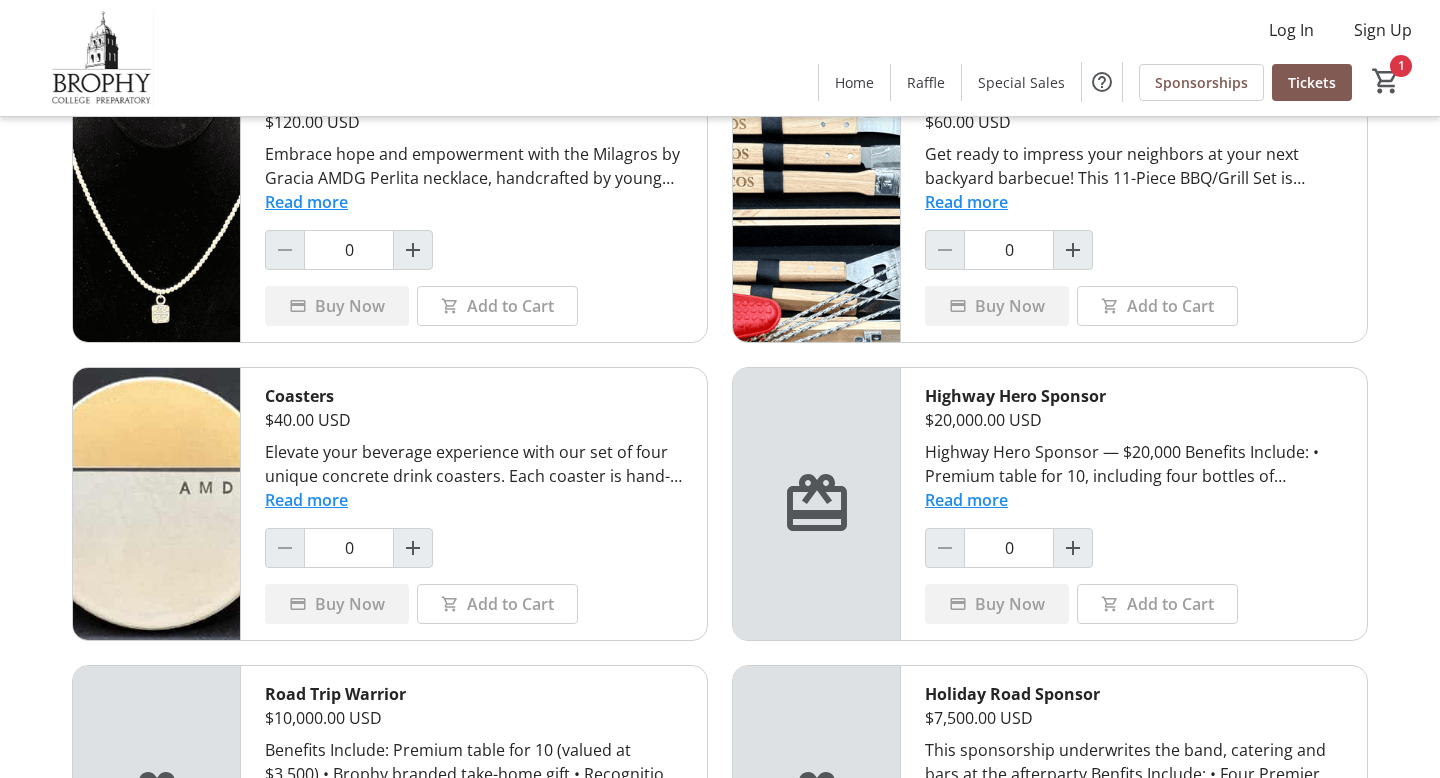 scroll, scrollTop: 11, scrollLeft: 0, axis: vertical 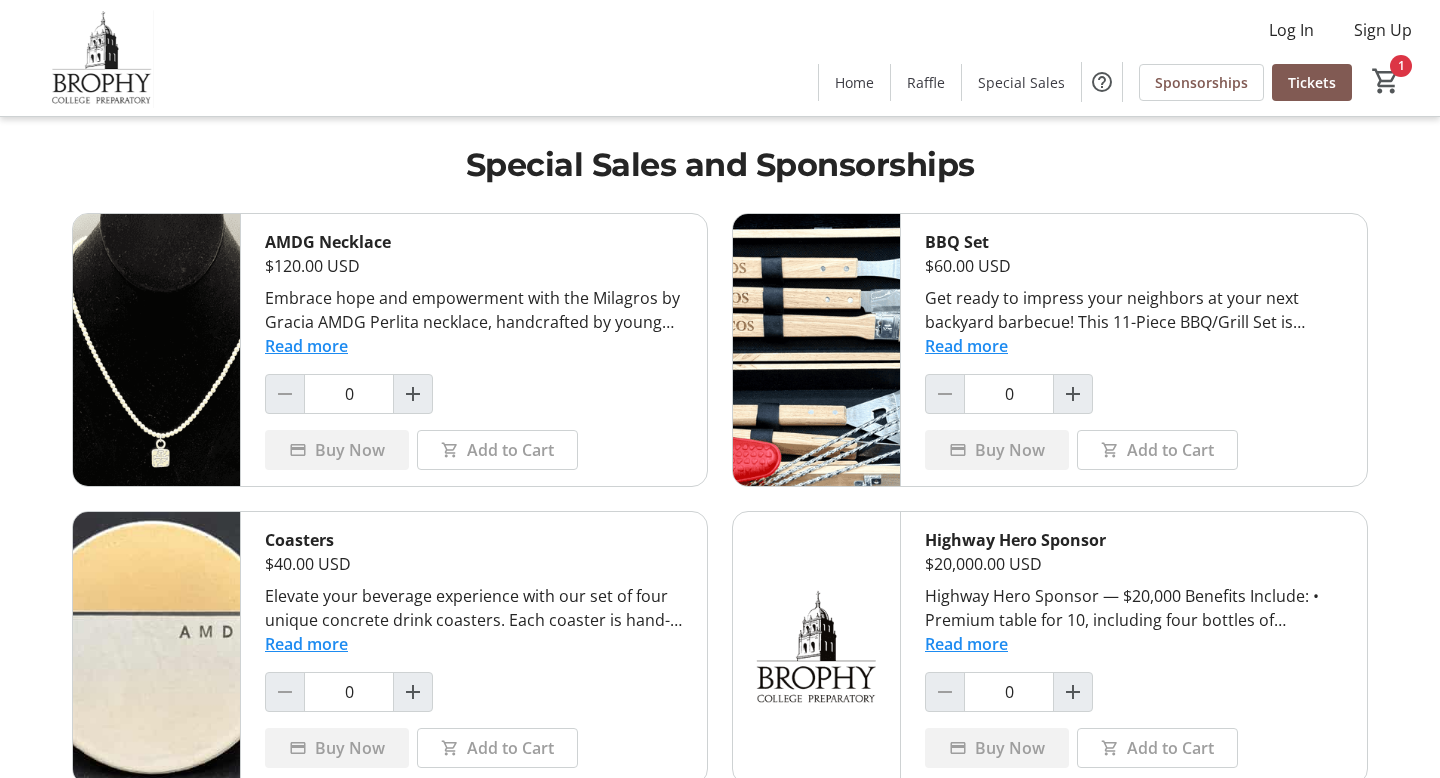 click on "Read more" 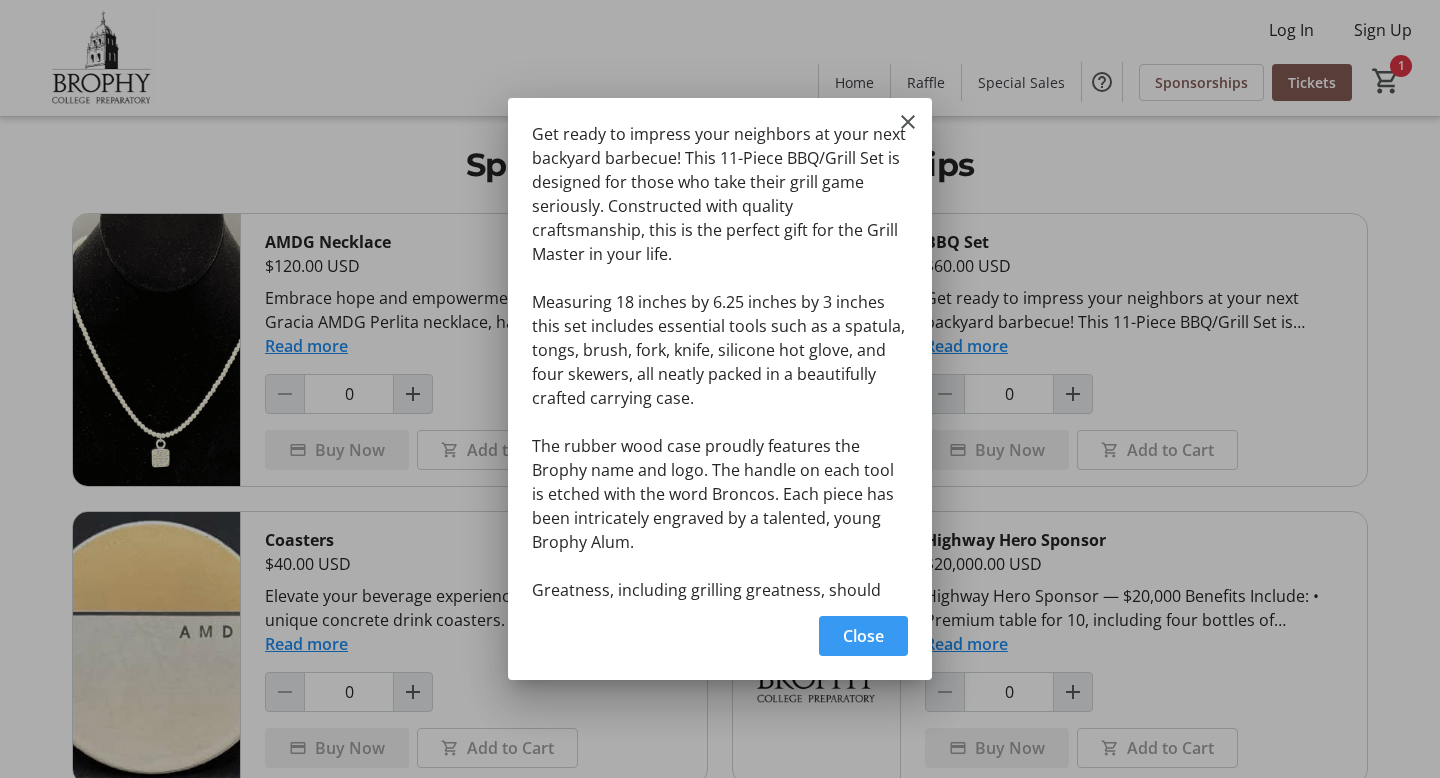click at bounding box center (720, 389) 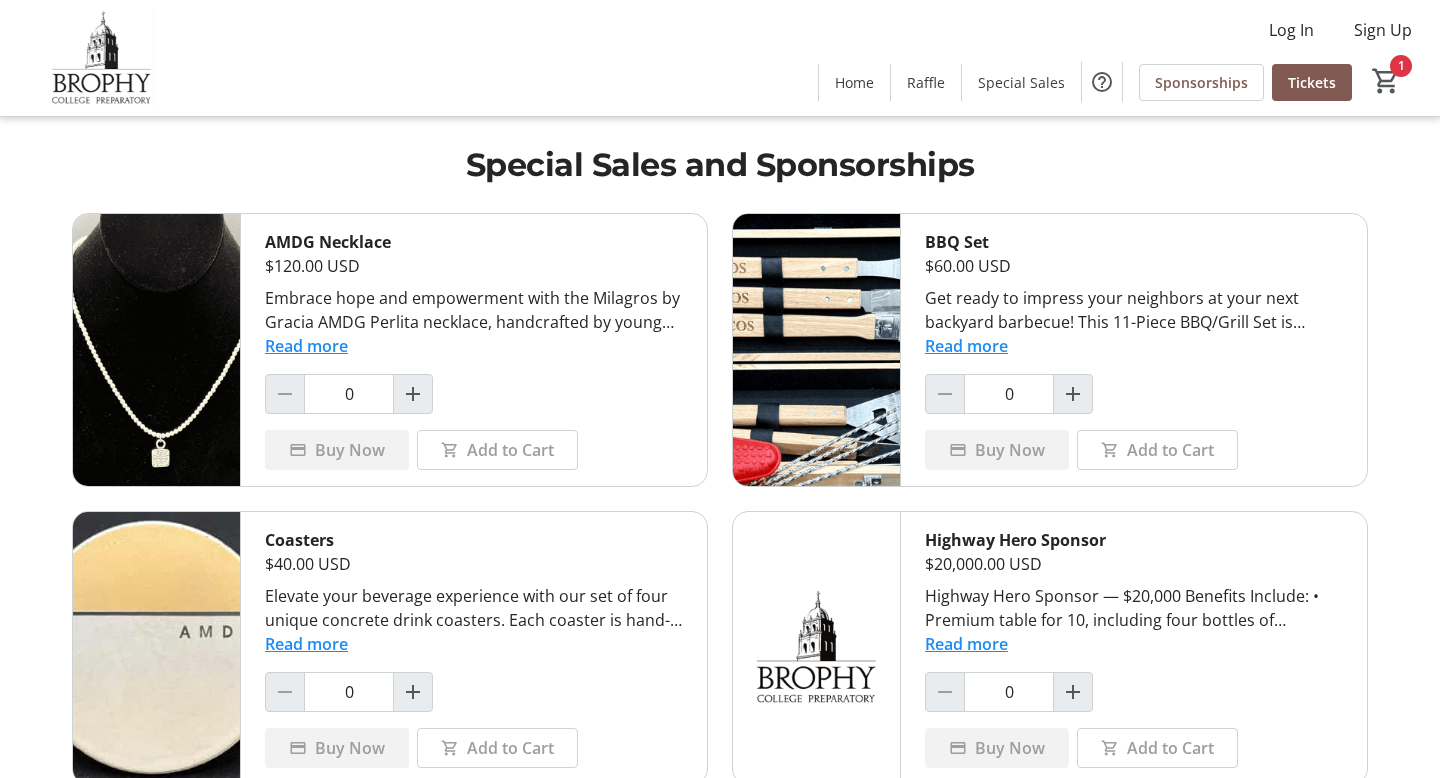 click 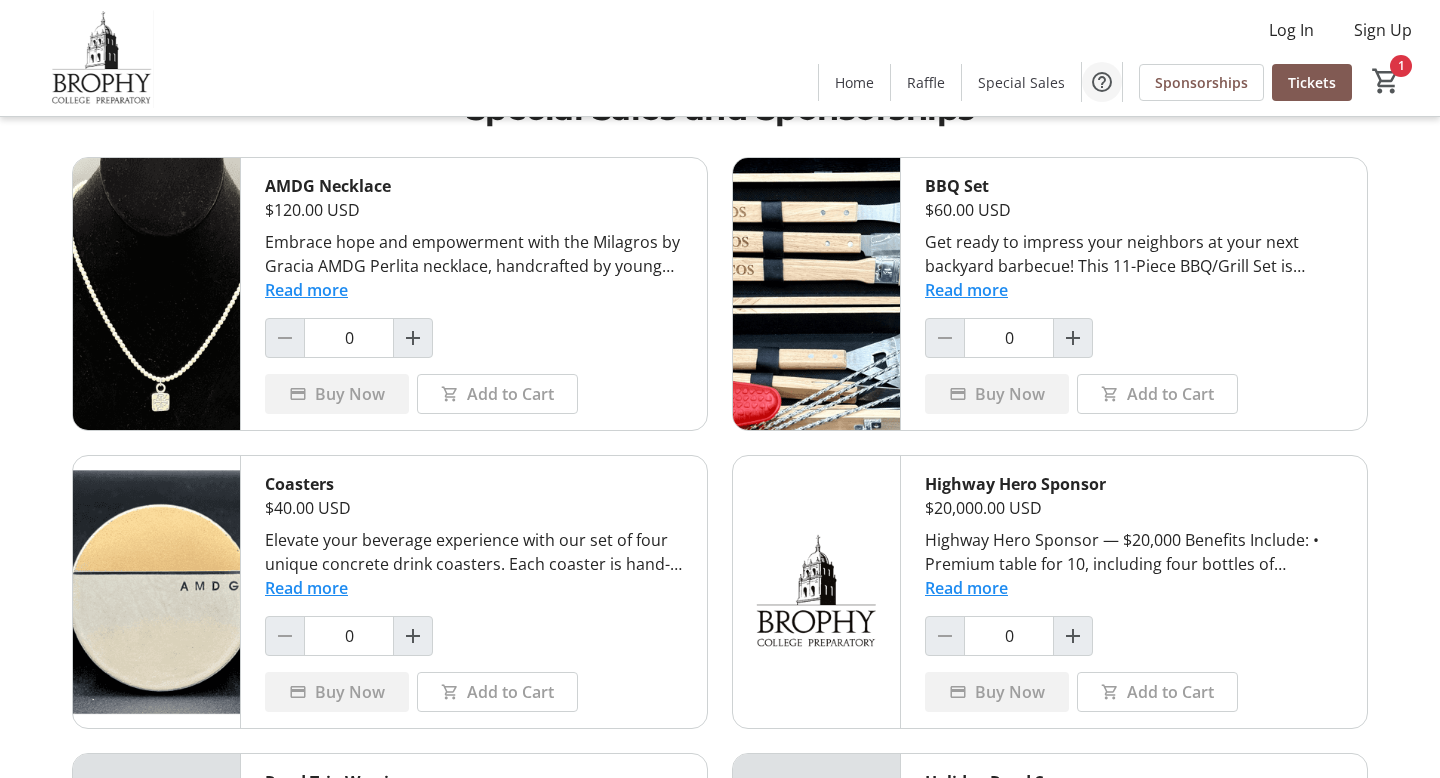 scroll, scrollTop: 0, scrollLeft: 0, axis: both 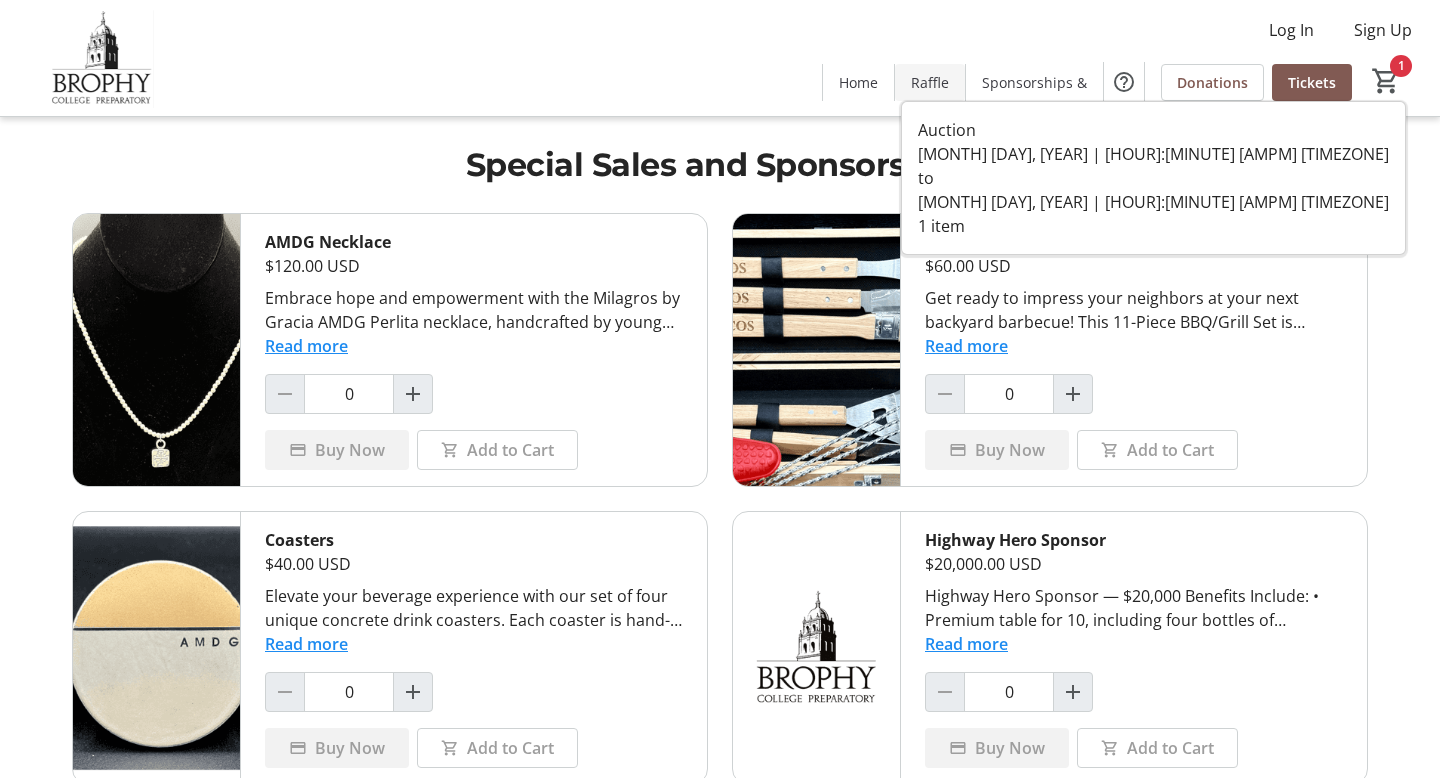 click on "Raffle" 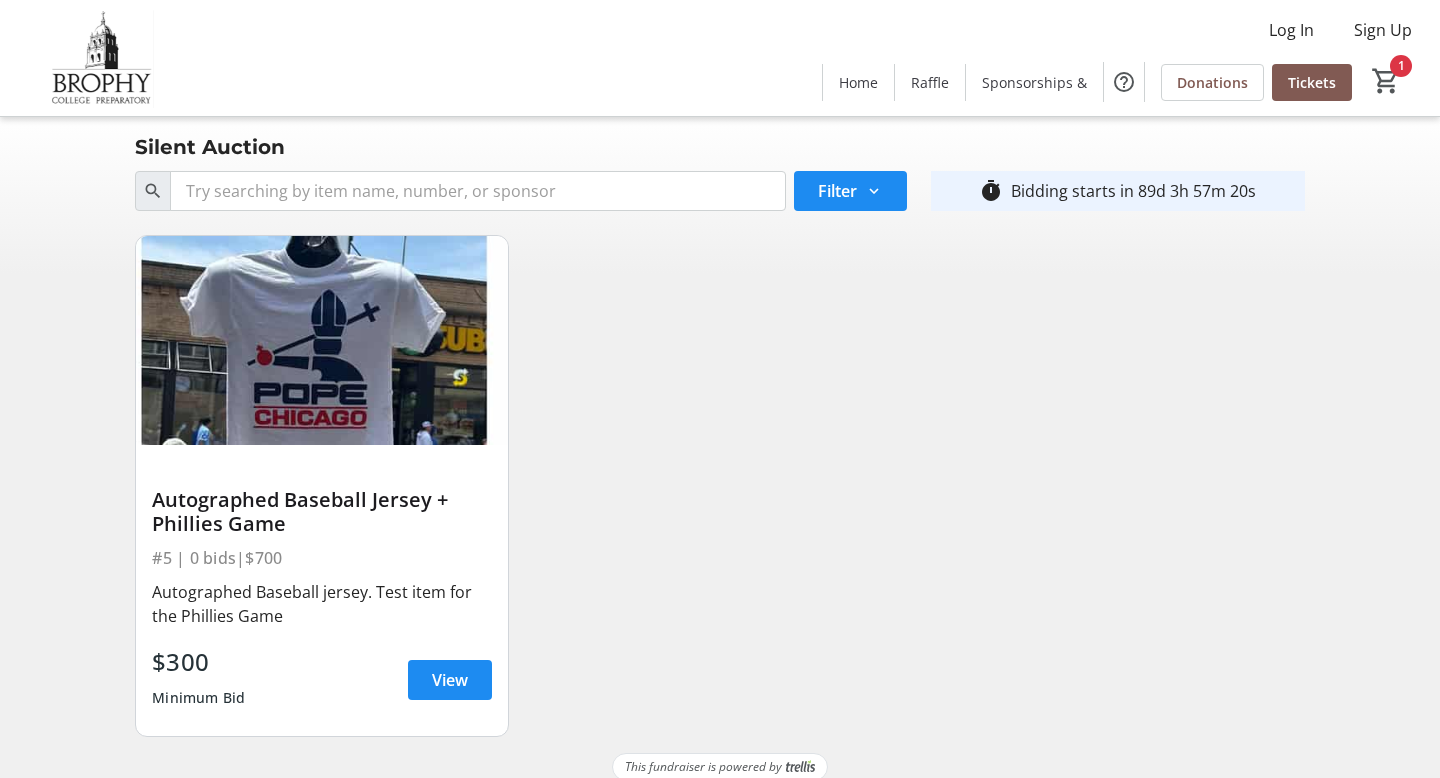 scroll, scrollTop: 0, scrollLeft: 0, axis: both 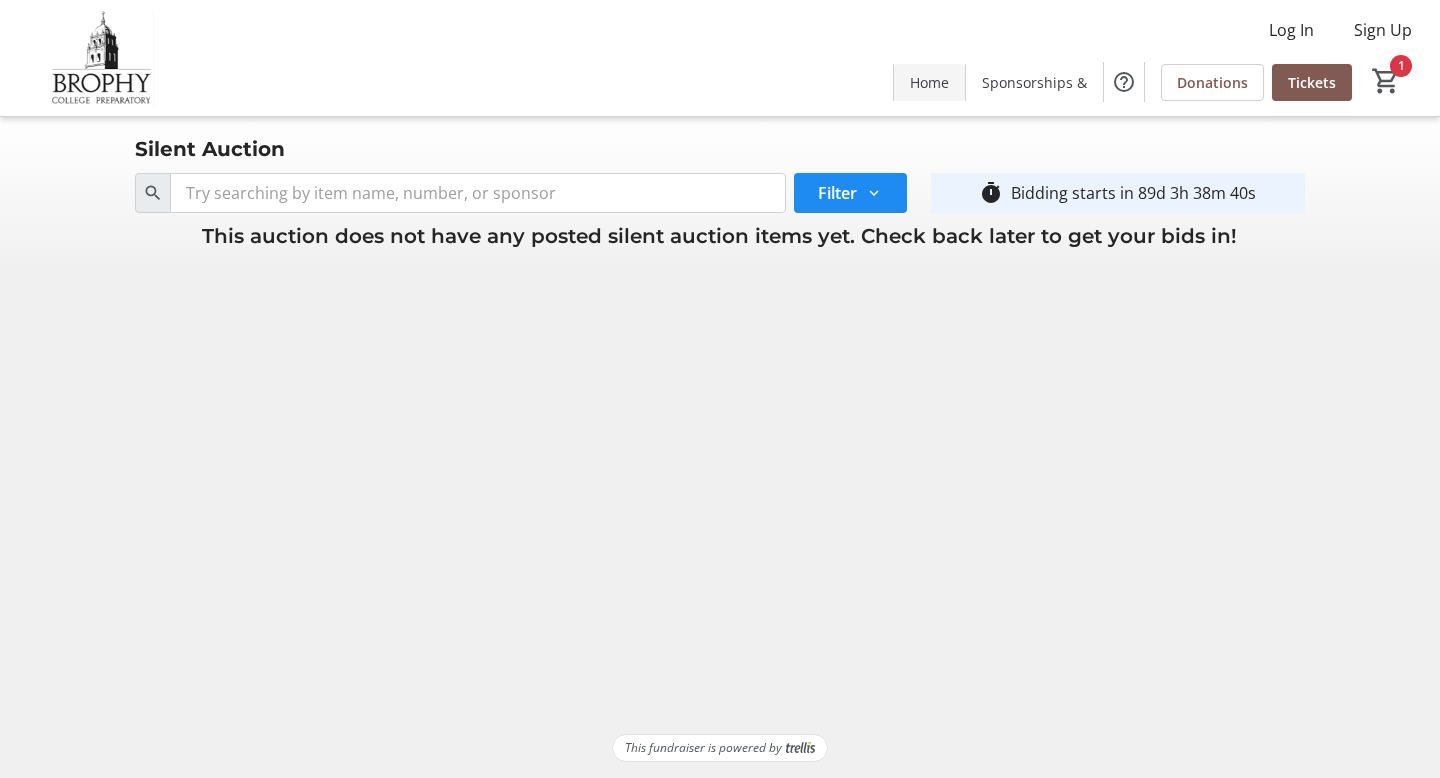 click on "Home" 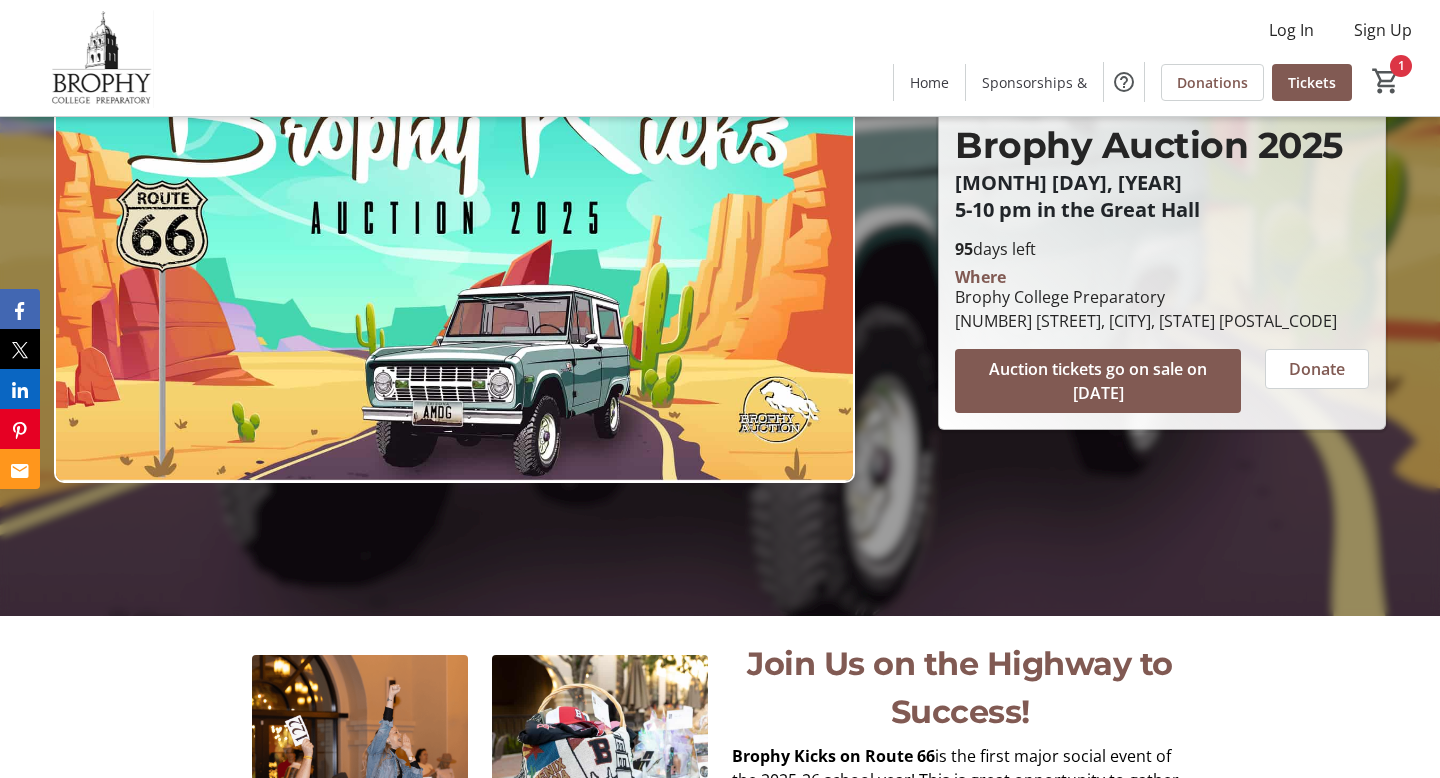 scroll, scrollTop: 0, scrollLeft: 0, axis: both 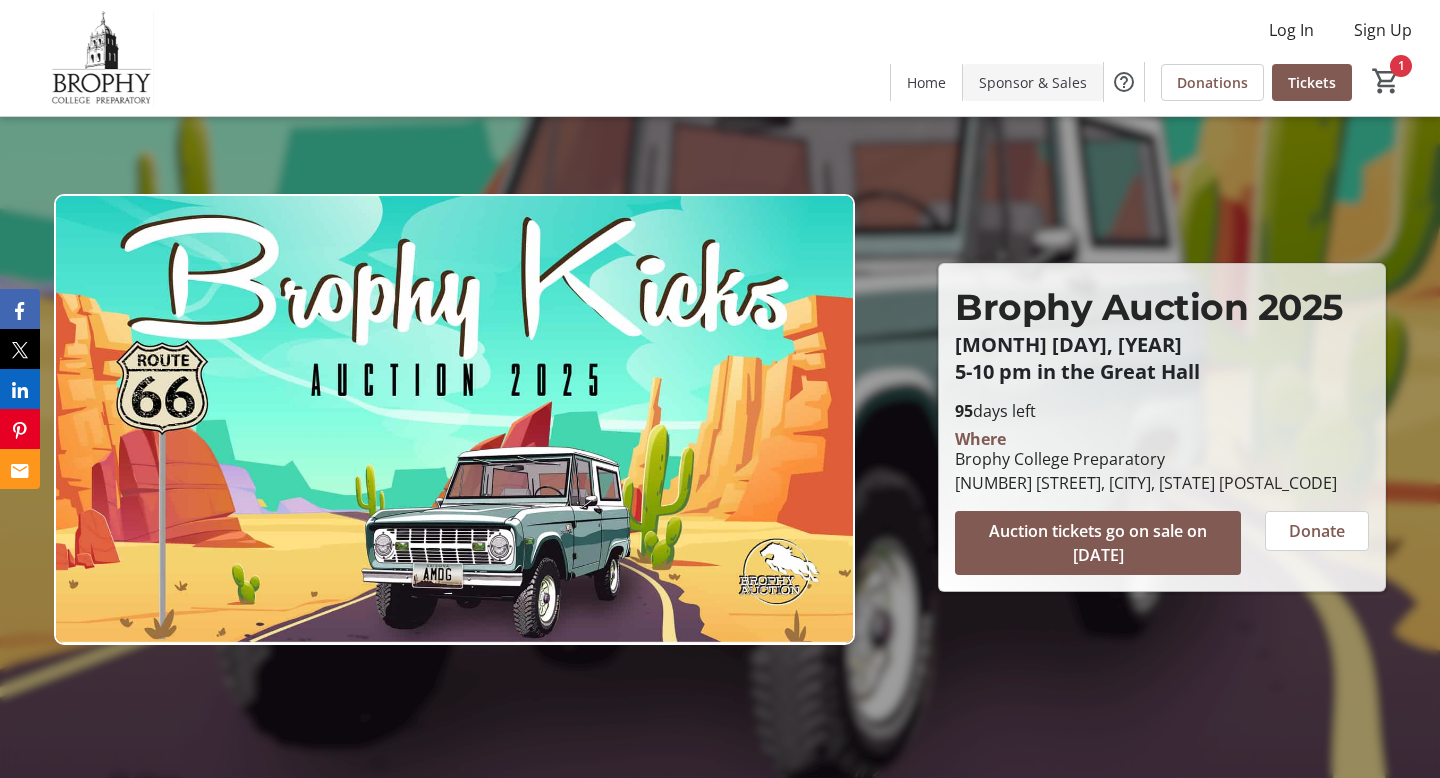 click on "Sponsor & Sales" 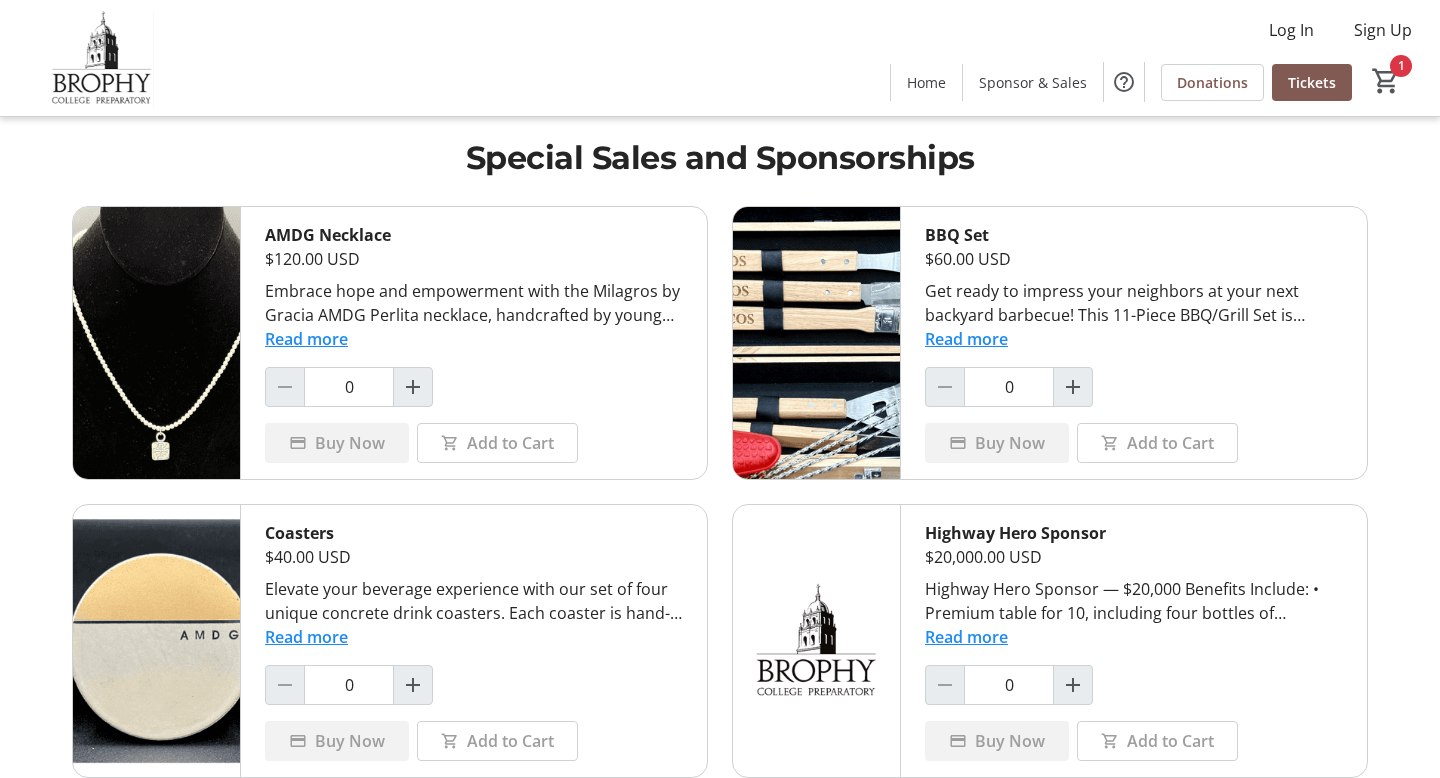 scroll, scrollTop: 0, scrollLeft: 0, axis: both 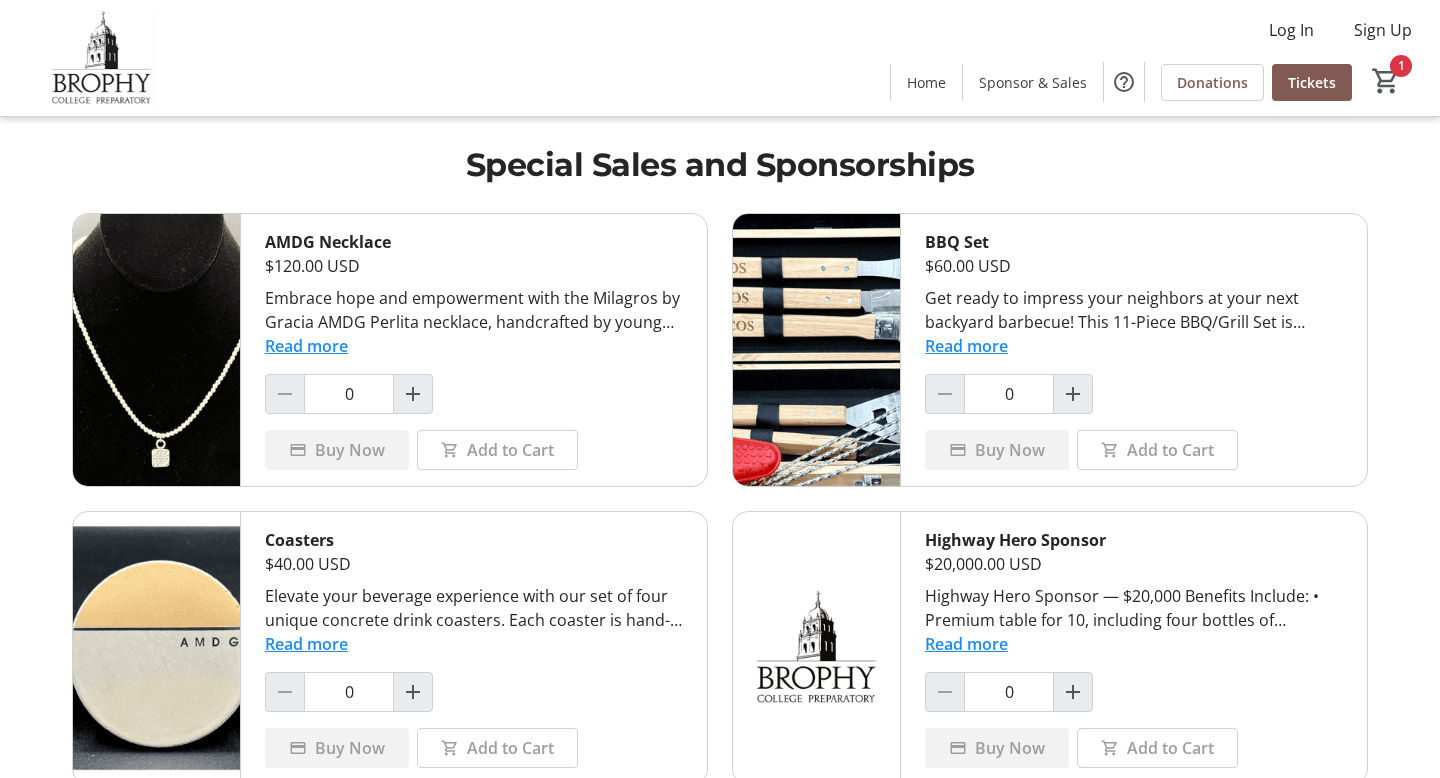 click 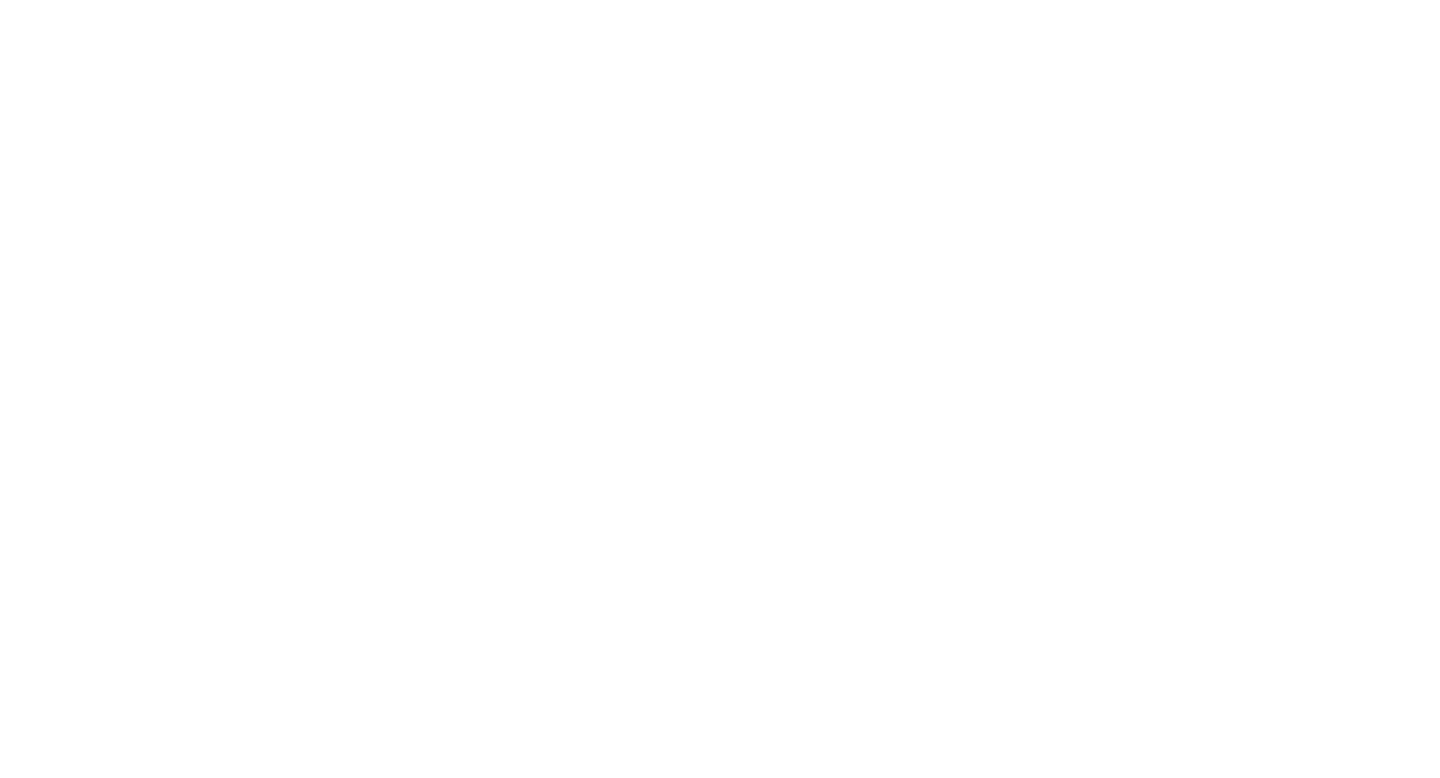 scroll, scrollTop: 0, scrollLeft: 0, axis: both 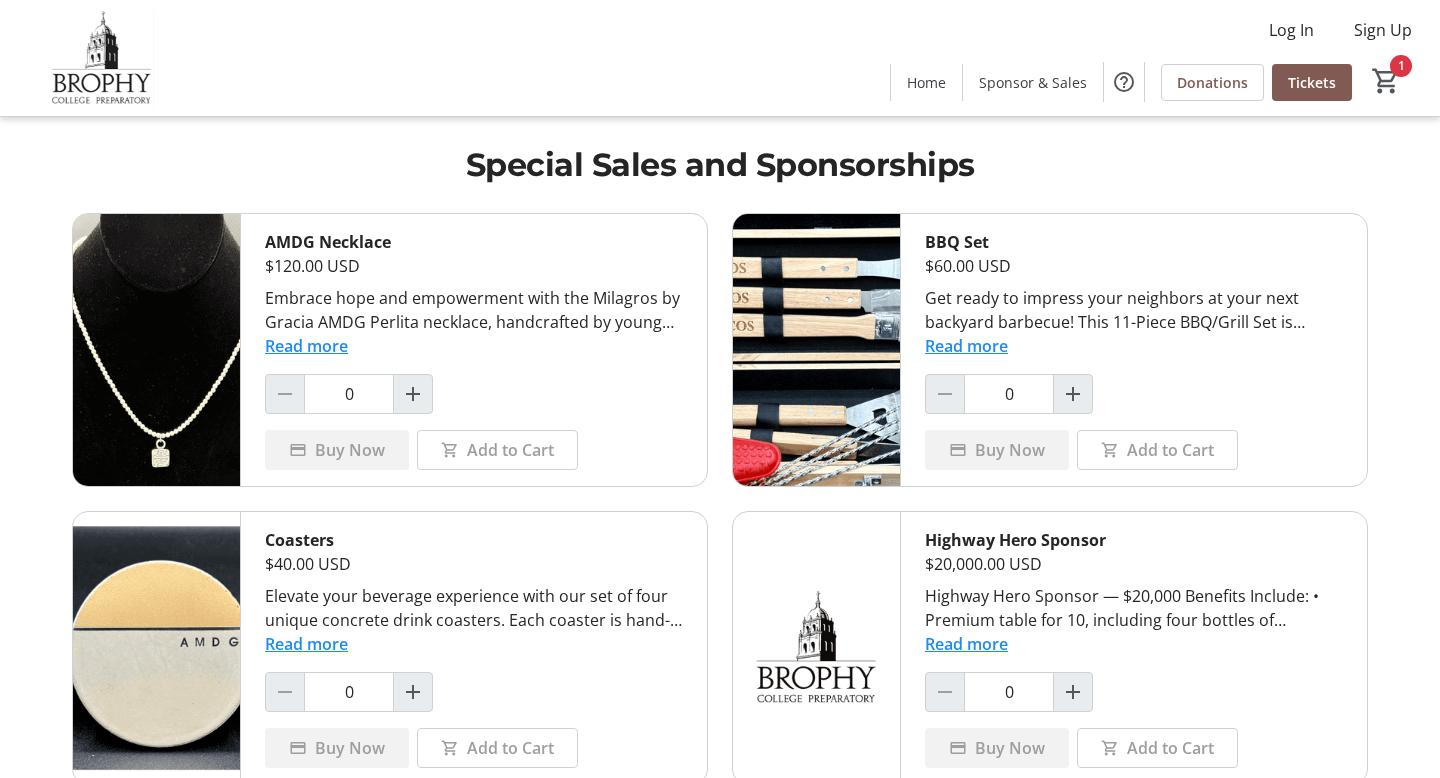 click 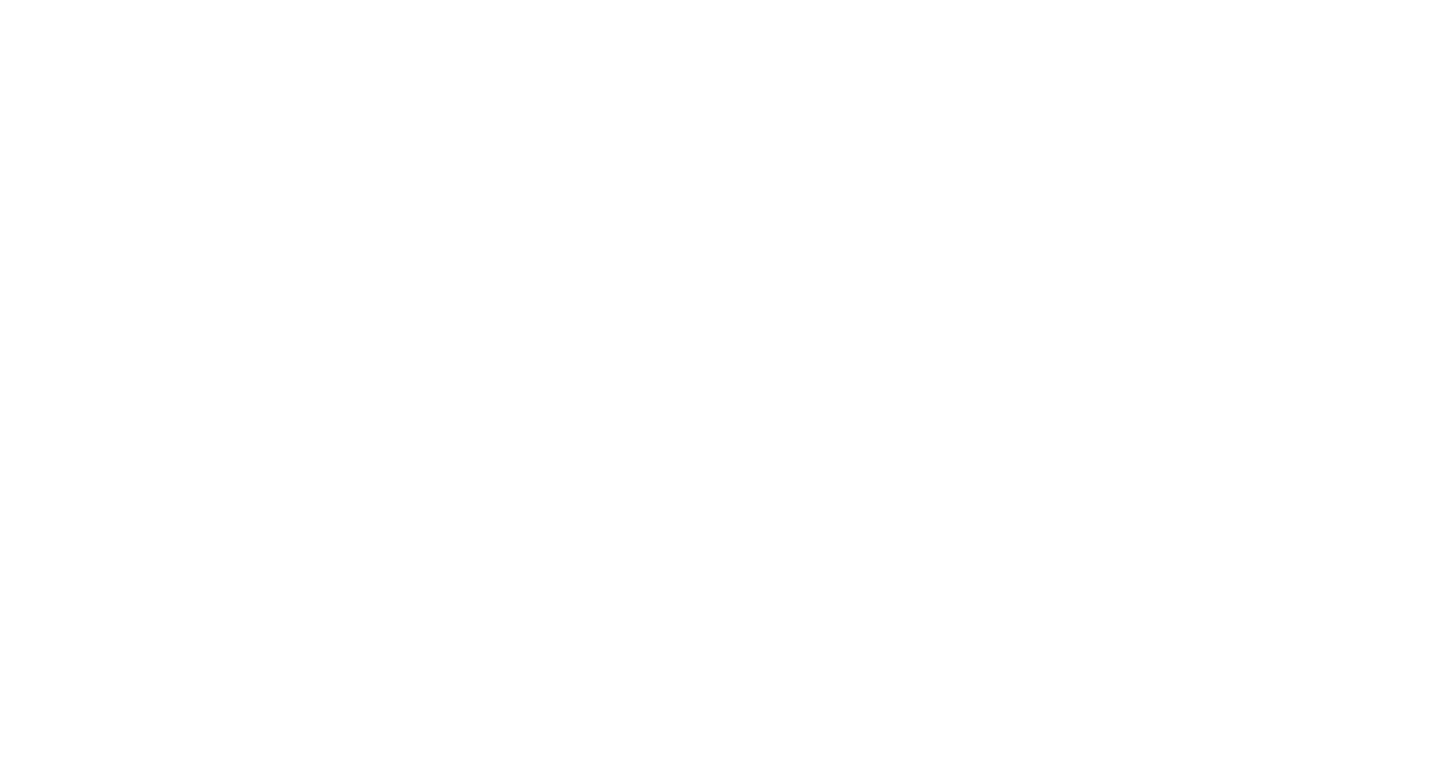 scroll, scrollTop: 0, scrollLeft: 0, axis: both 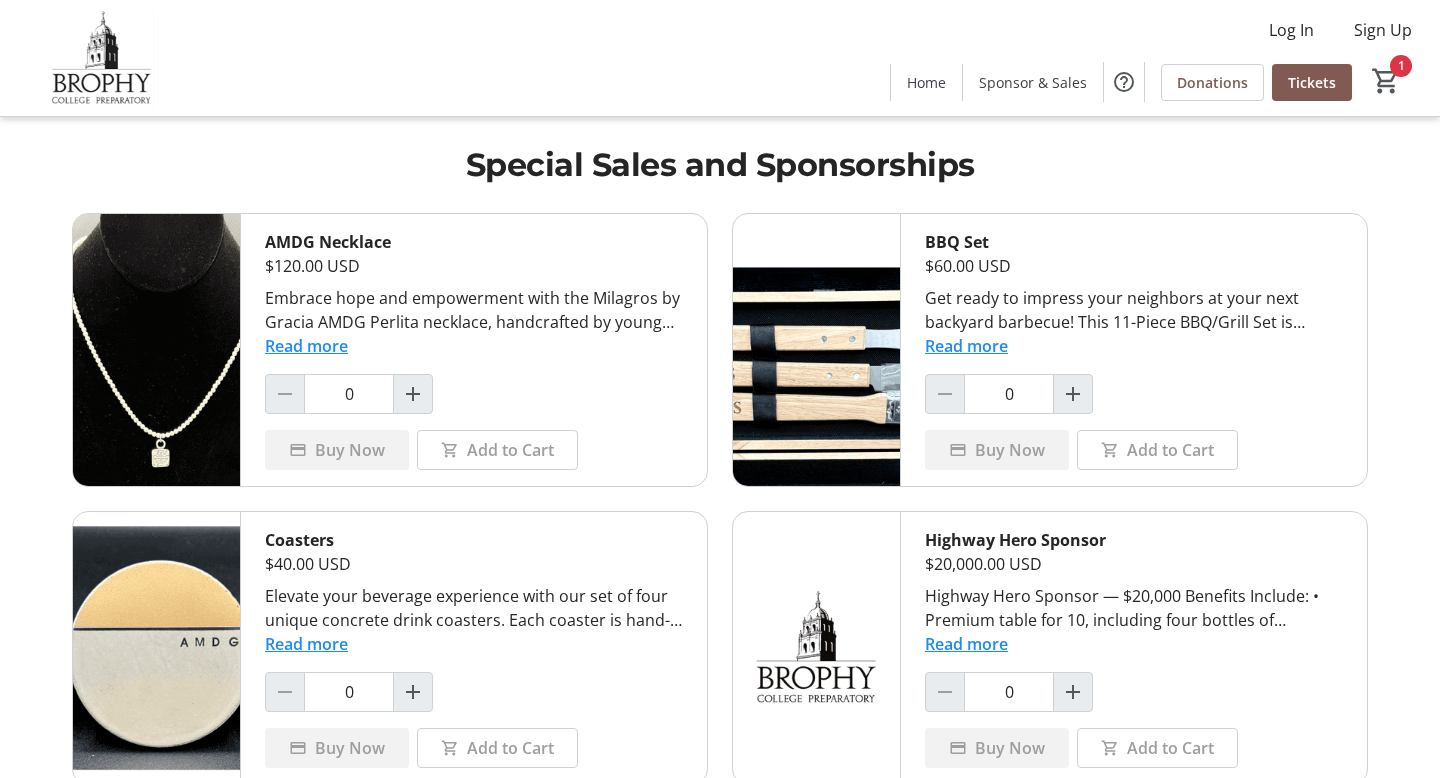 click 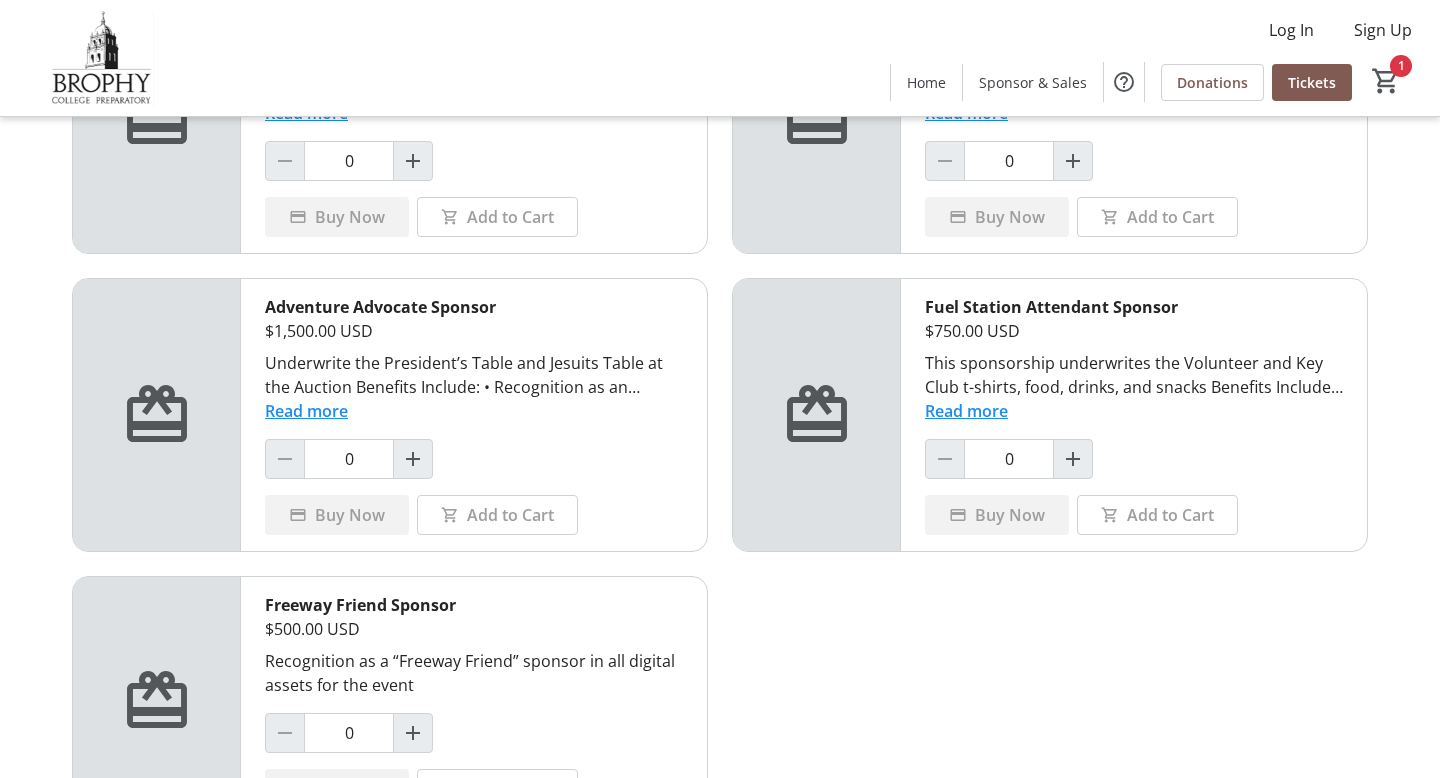 scroll, scrollTop: 1135, scrollLeft: 0, axis: vertical 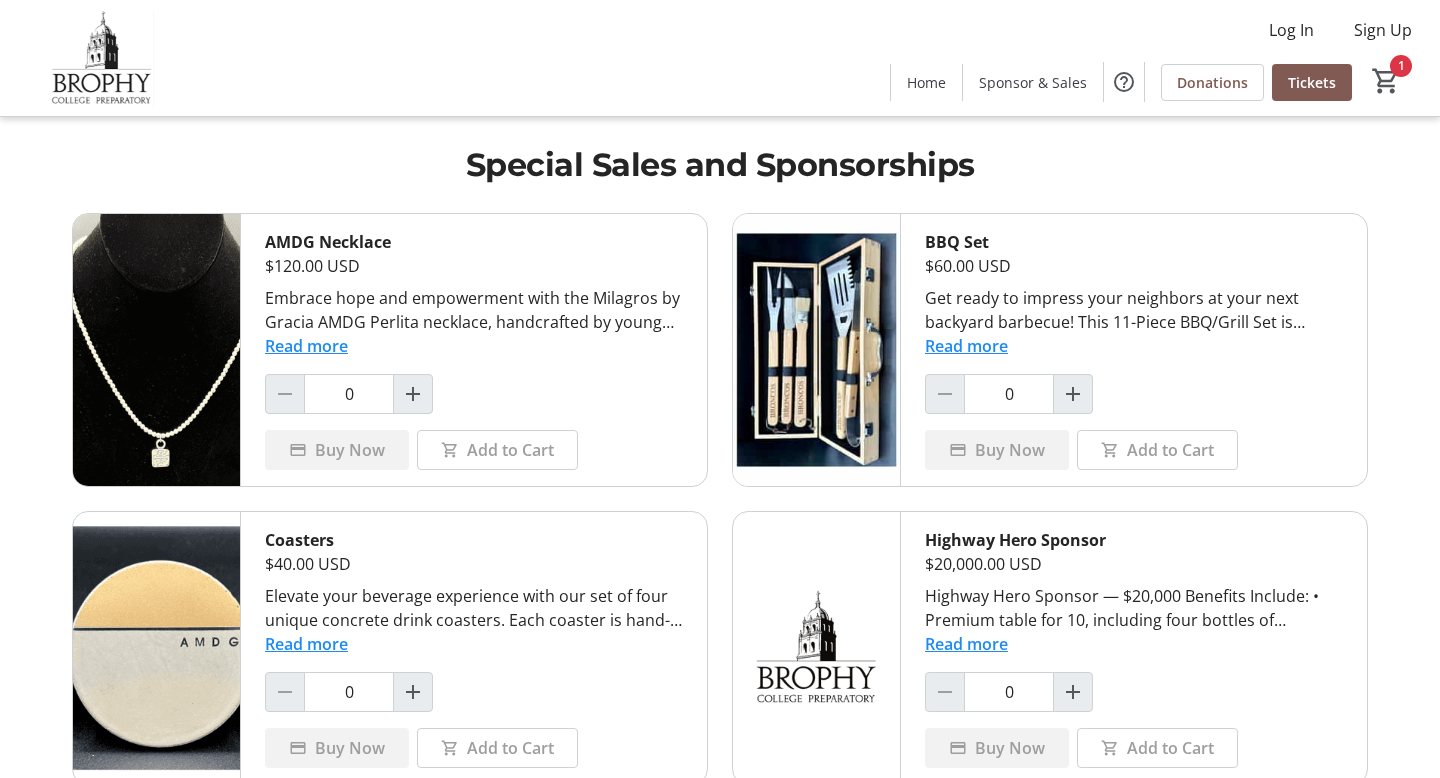 click 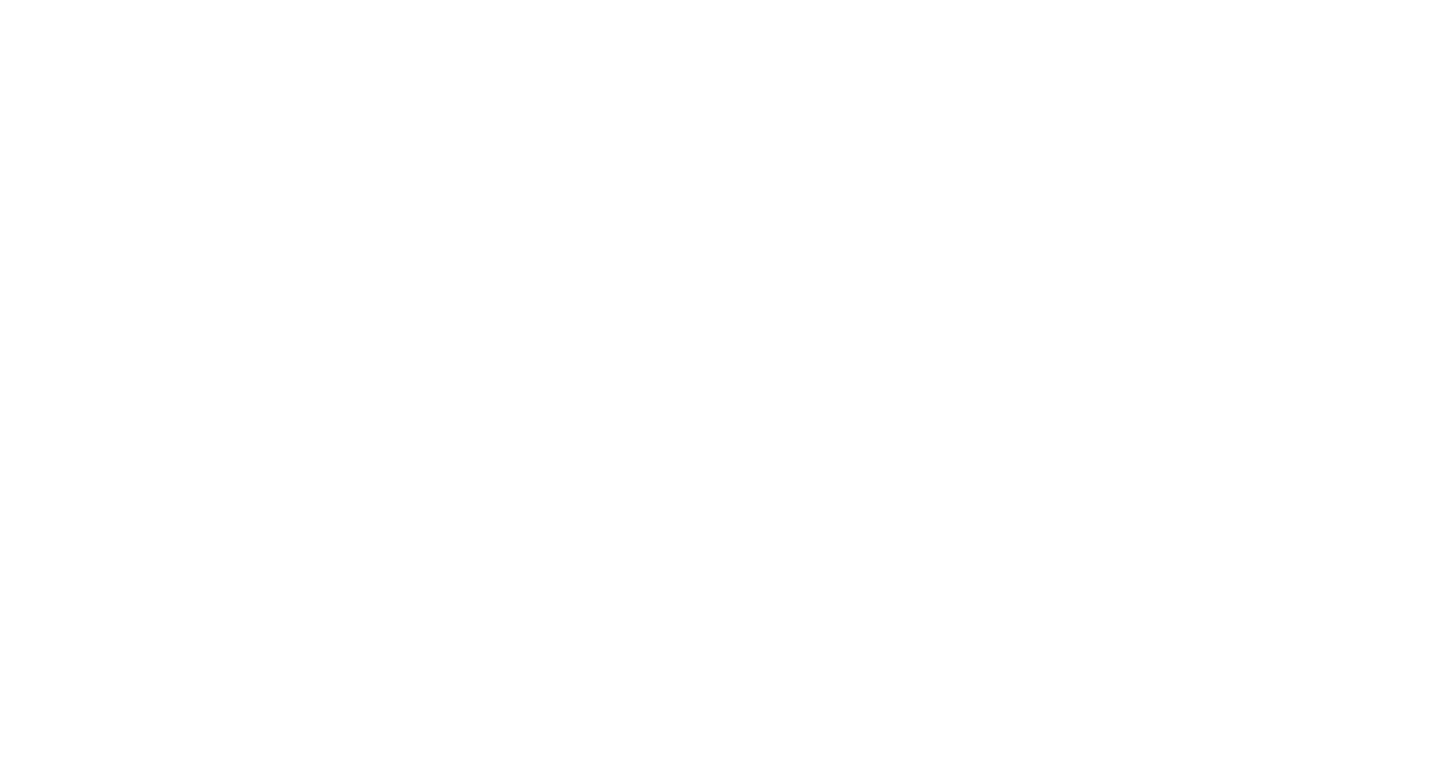 scroll, scrollTop: 0, scrollLeft: 0, axis: both 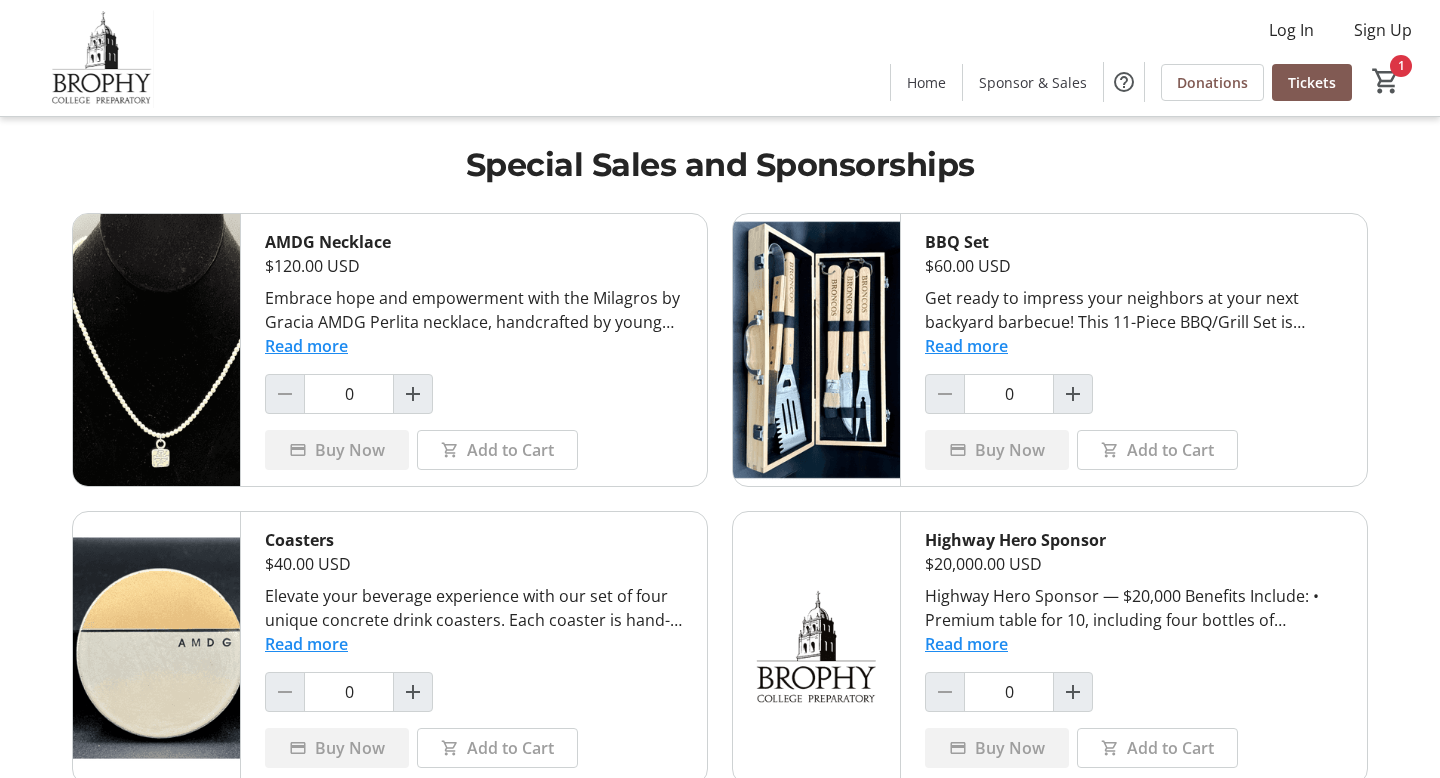click 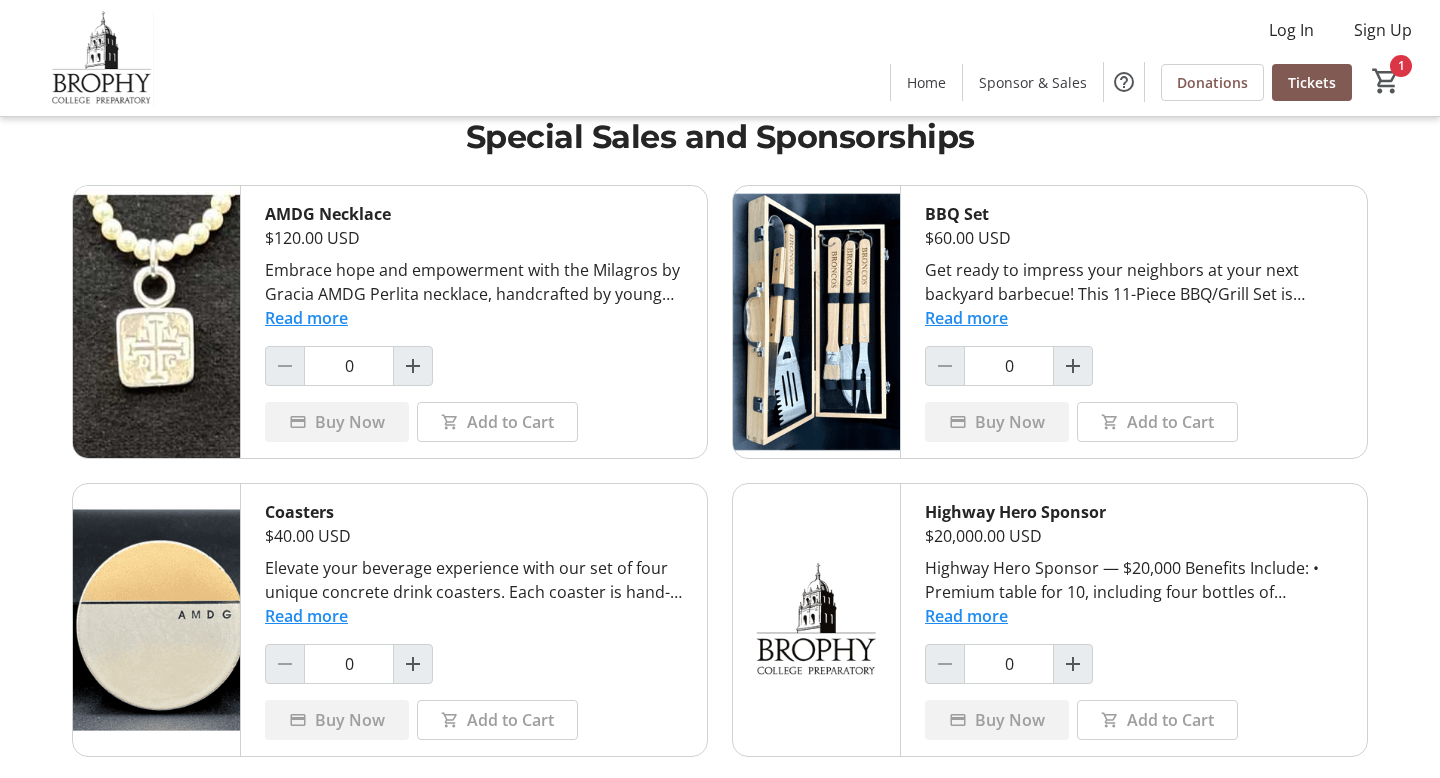 scroll, scrollTop: 0, scrollLeft: 0, axis: both 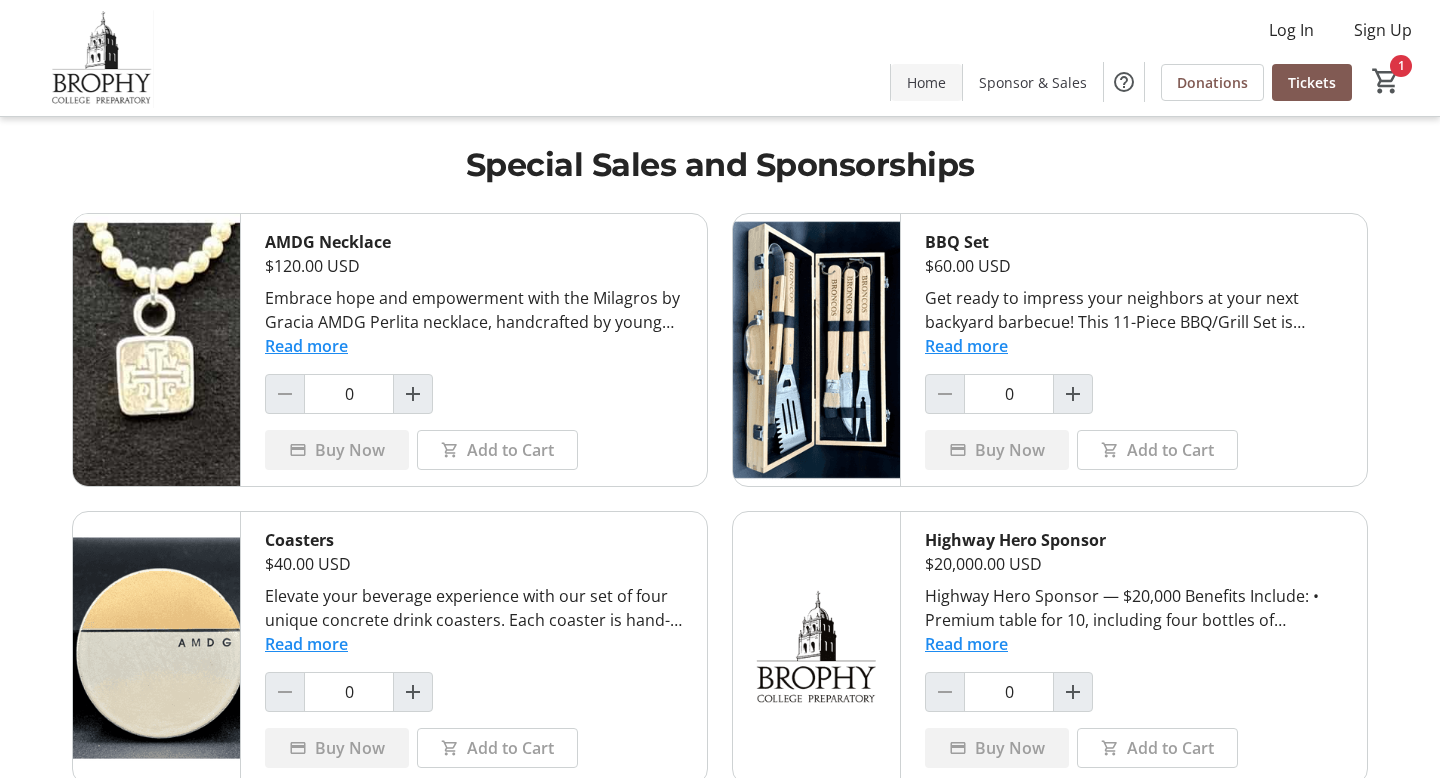 click on "Home" 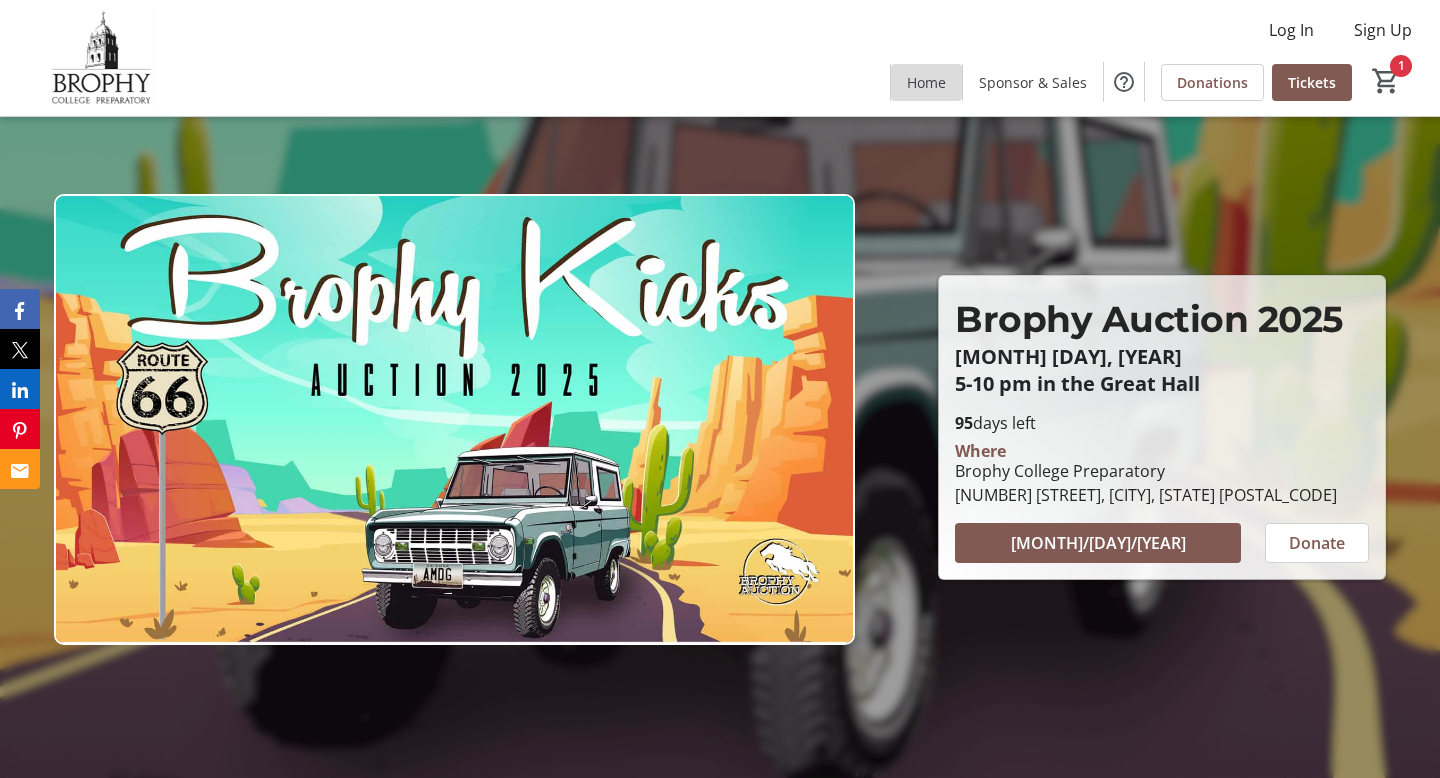 click 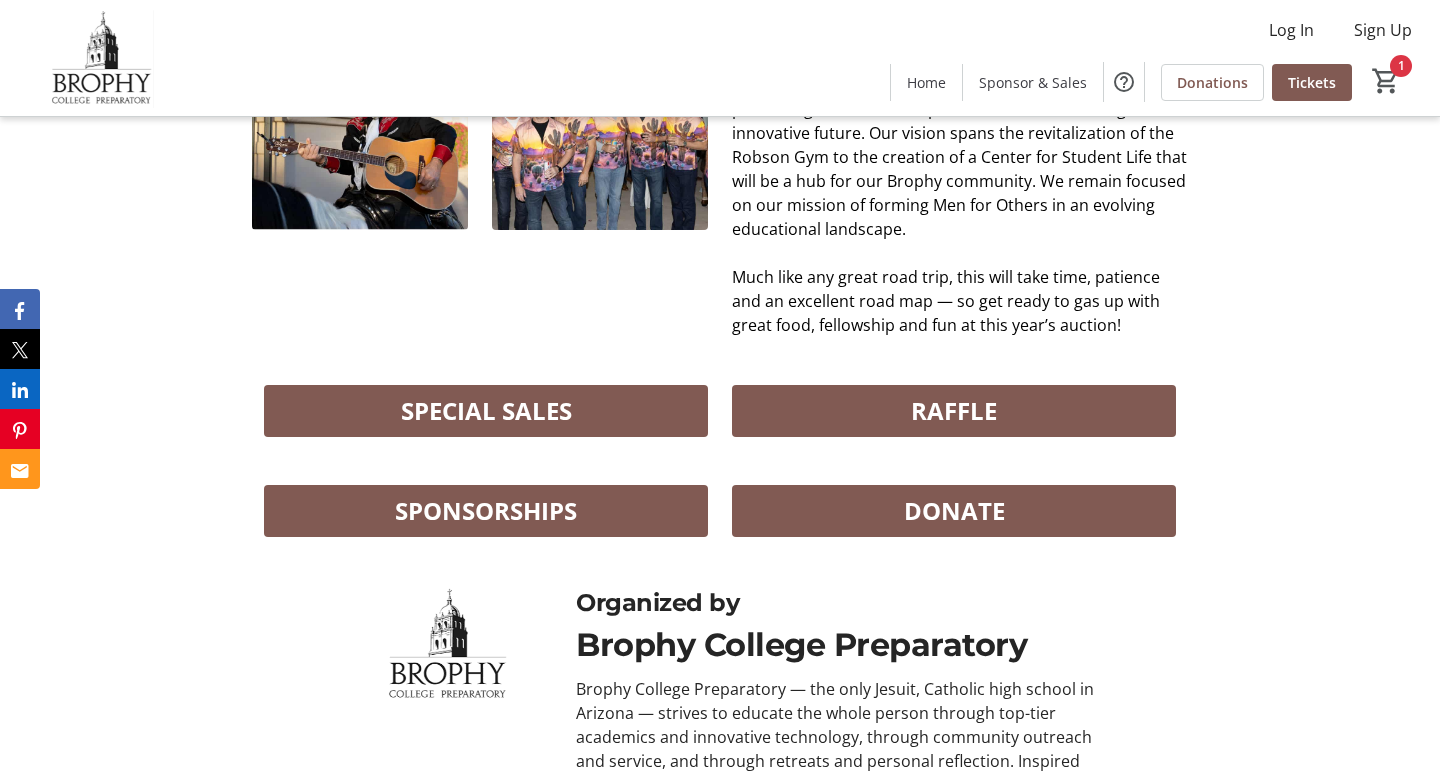 scroll, scrollTop: 1086, scrollLeft: 0, axis: vertical 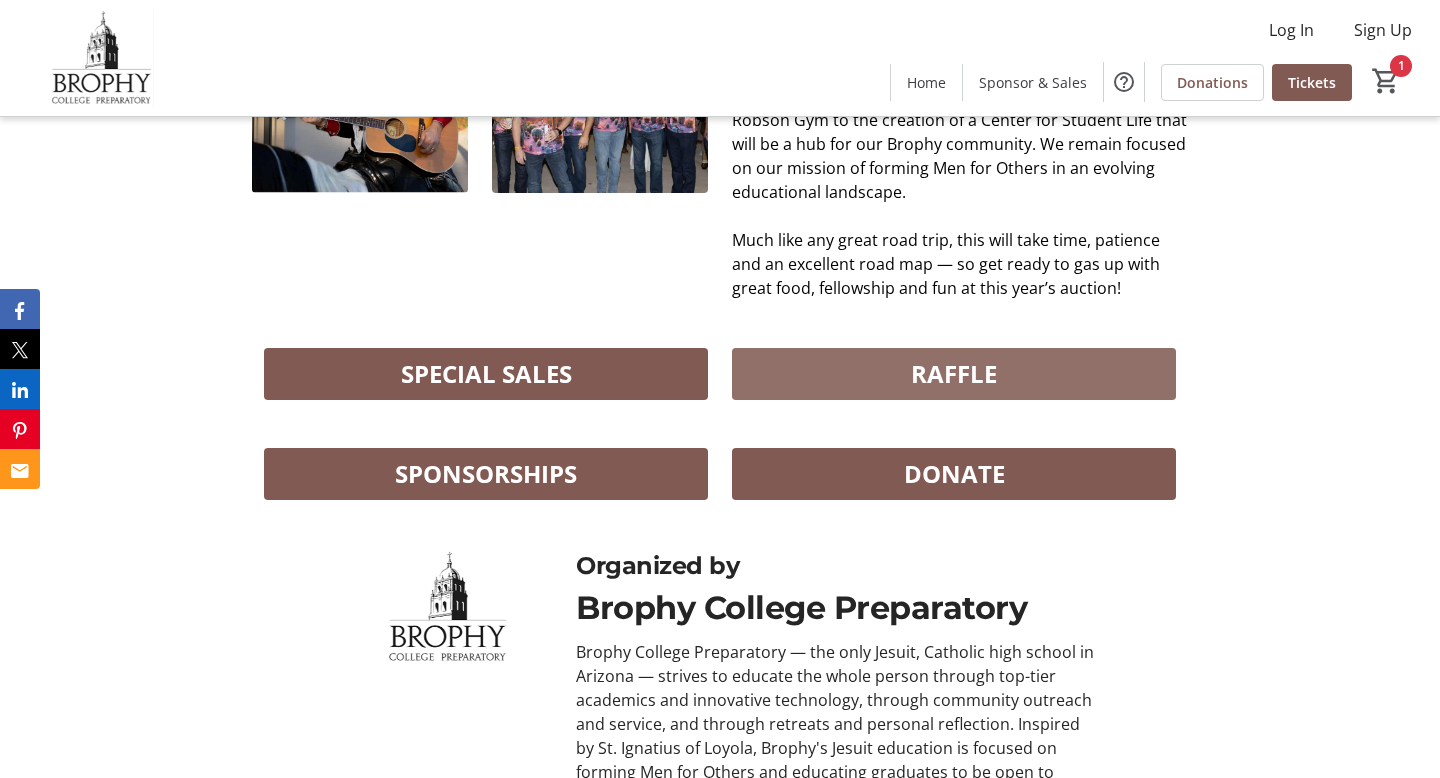 click on "RAFFLE" at bounding box center [954, 374] 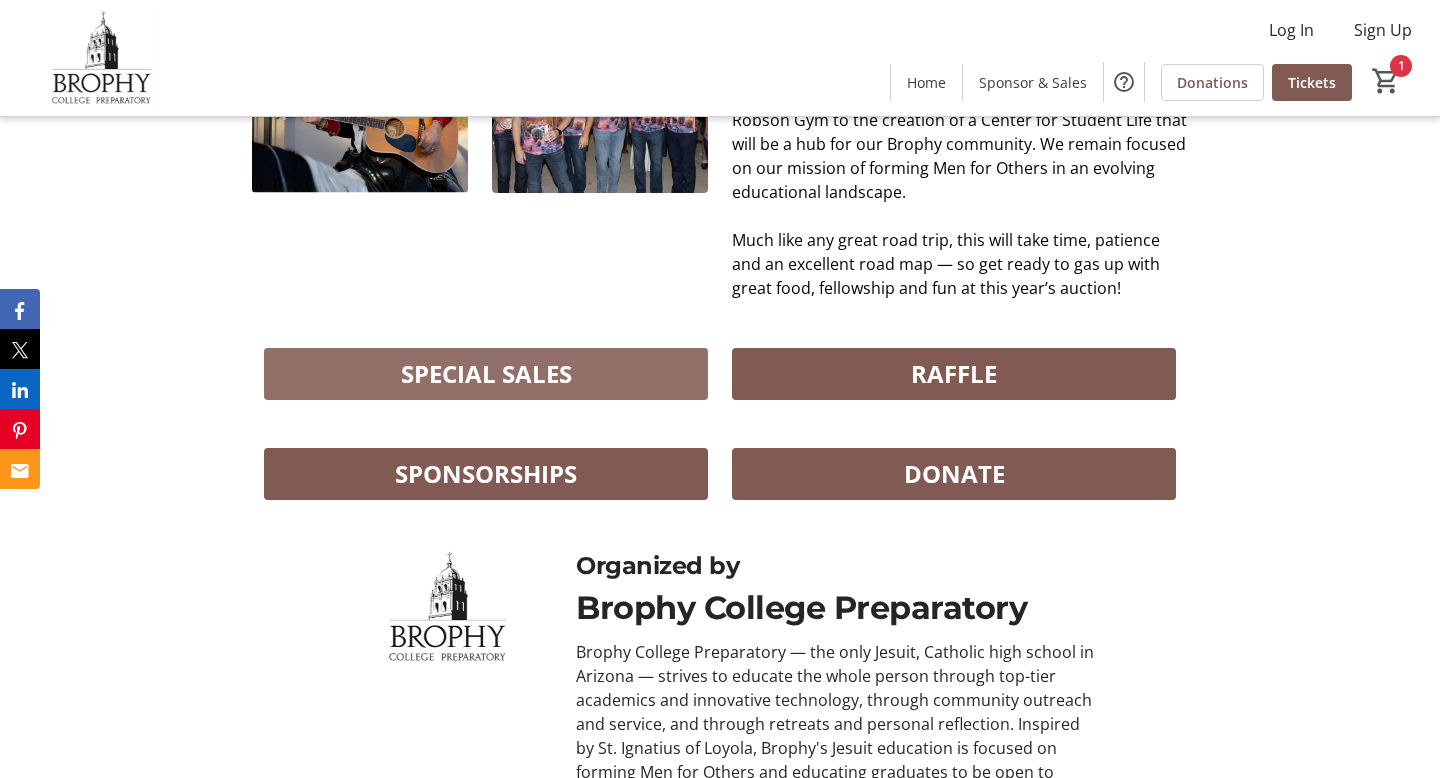 click on "SPECIAL SALES" at bounding box center (486, 374) 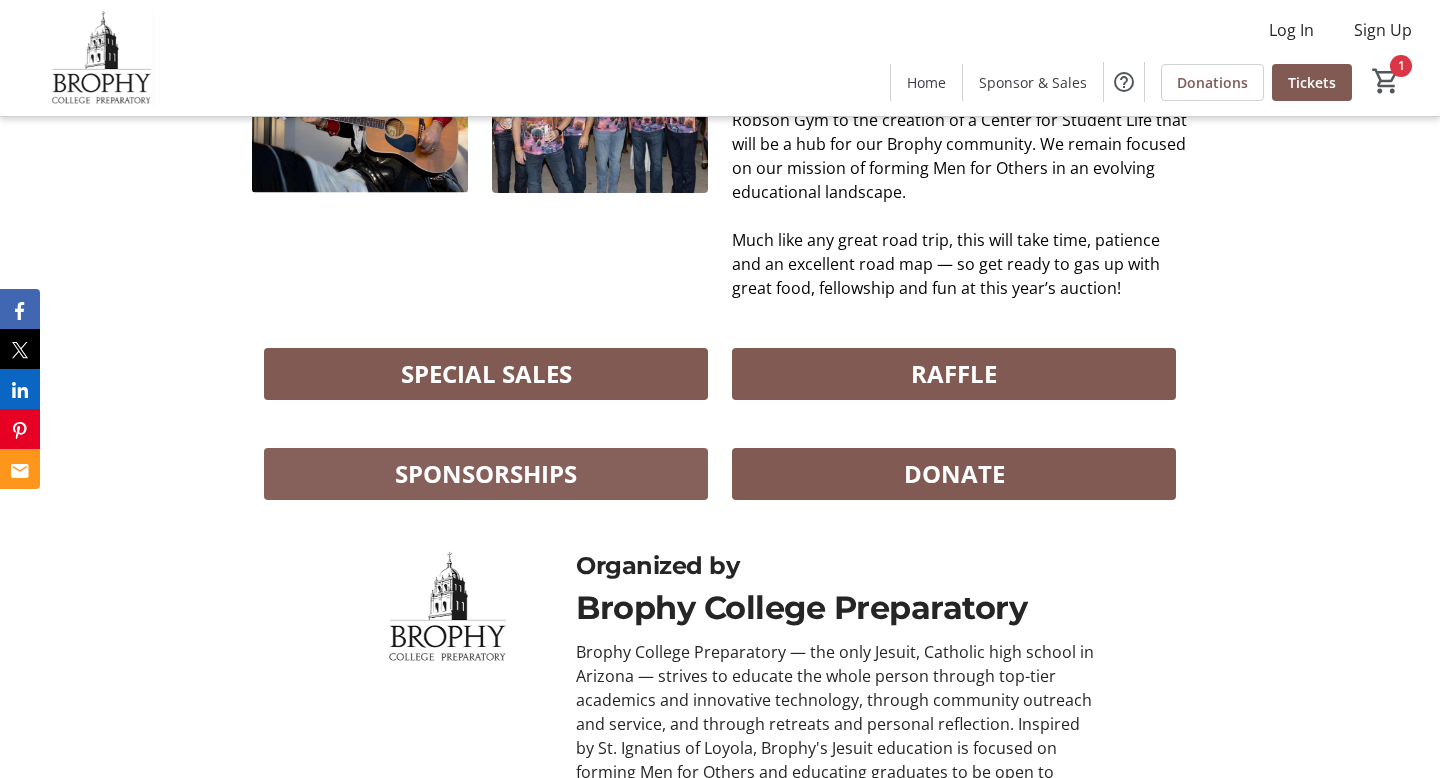 click on "SPONSORSHIPS" at bounding box center [486, 474] 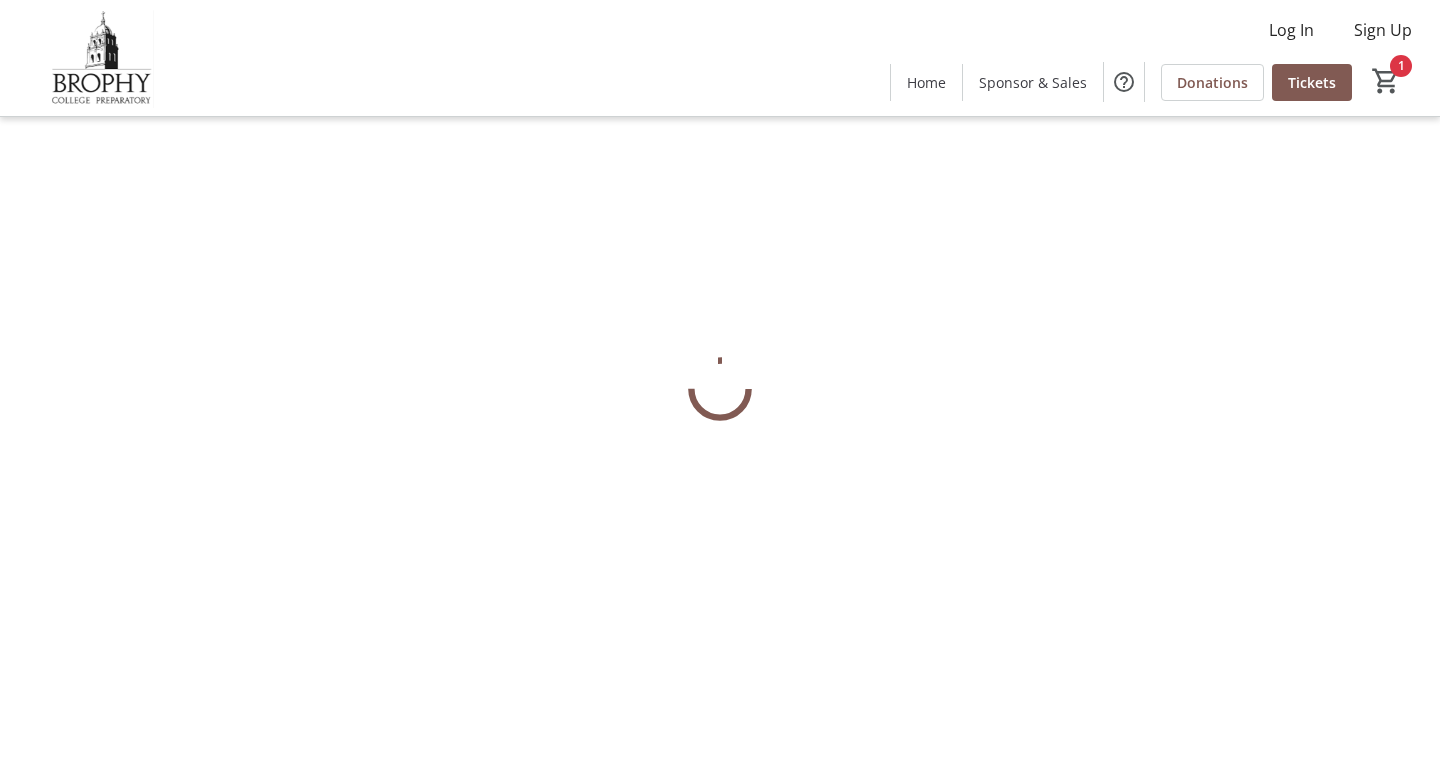 scroll, scrollTop: 0, scrollLeft: 0, axis: both 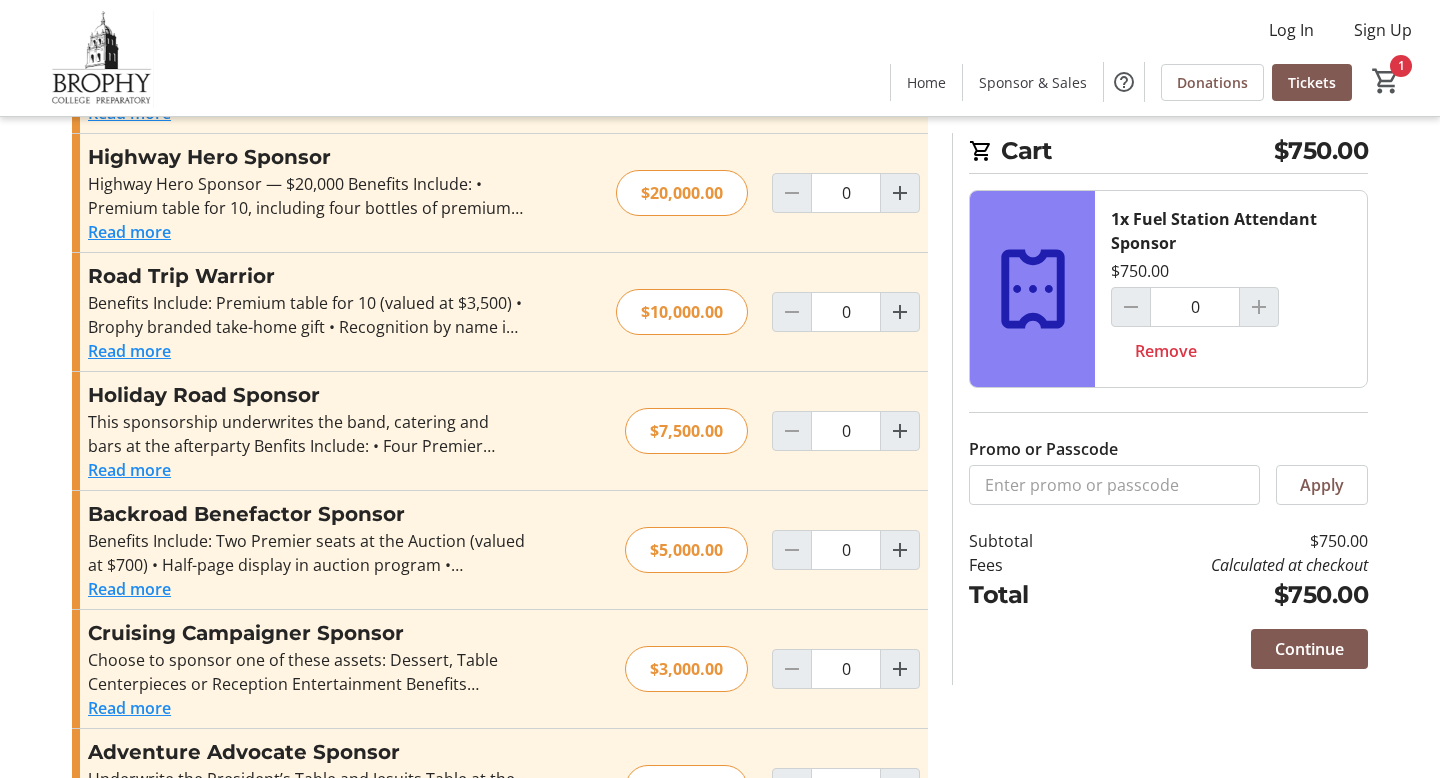 click on "Read more" 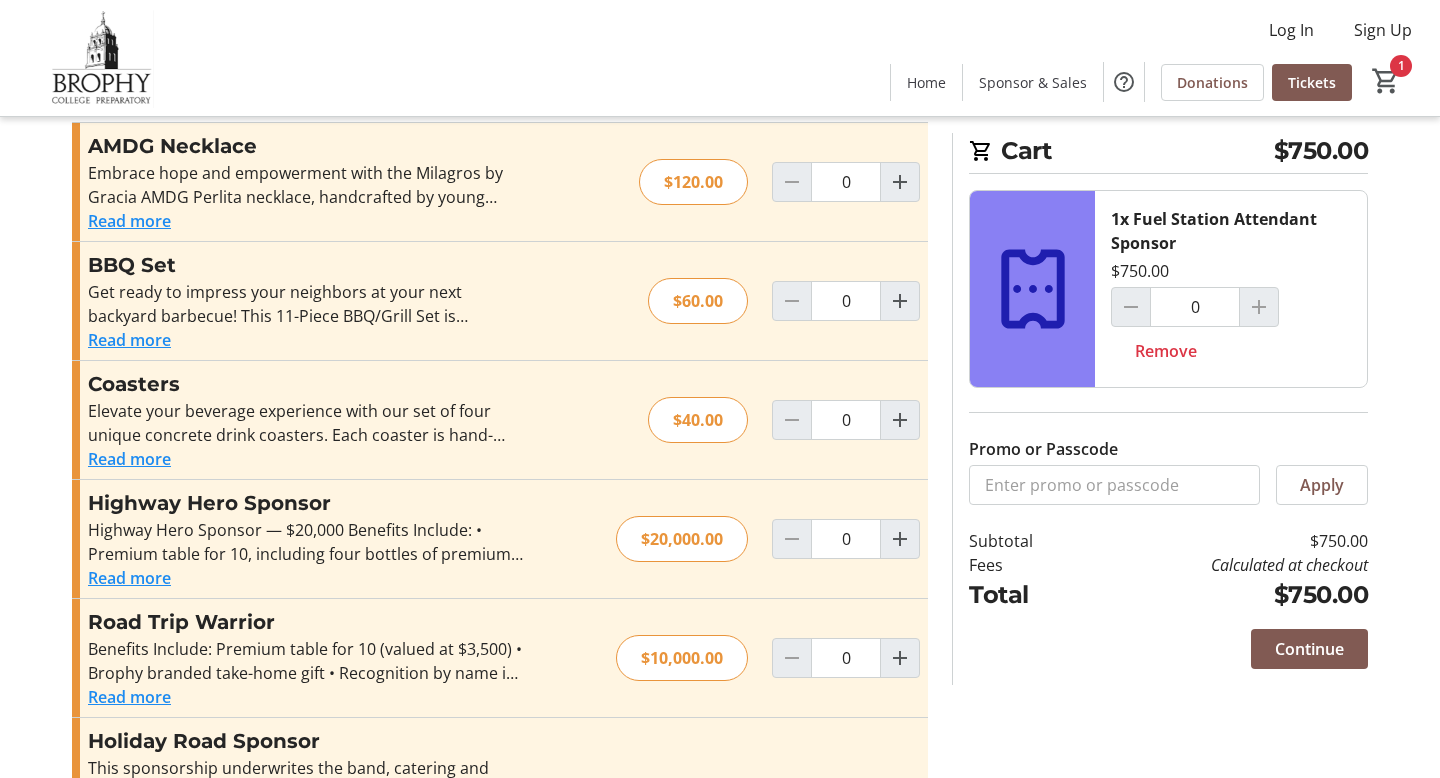 scroll, scrollTop: 0, scrollLeft: 0, axis: both 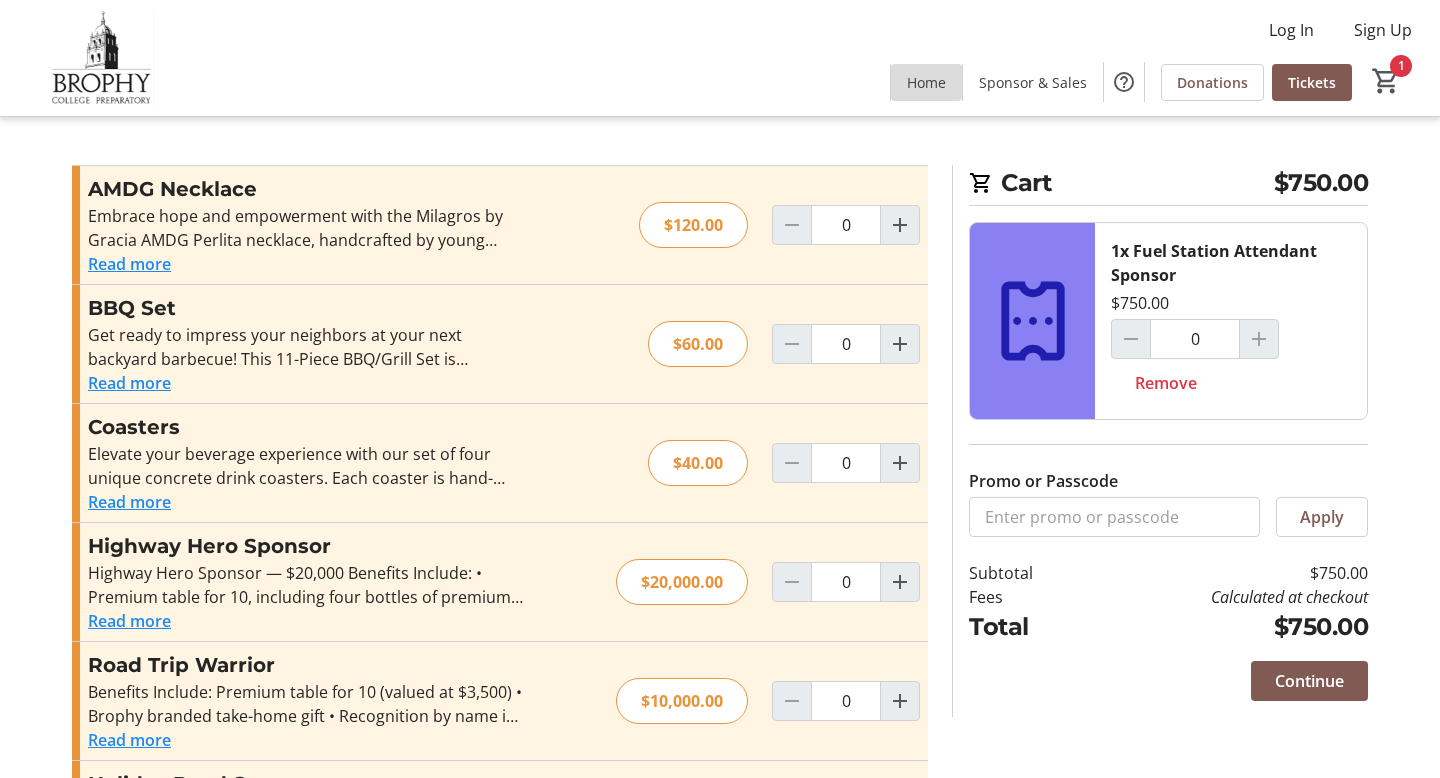 click on "Home" 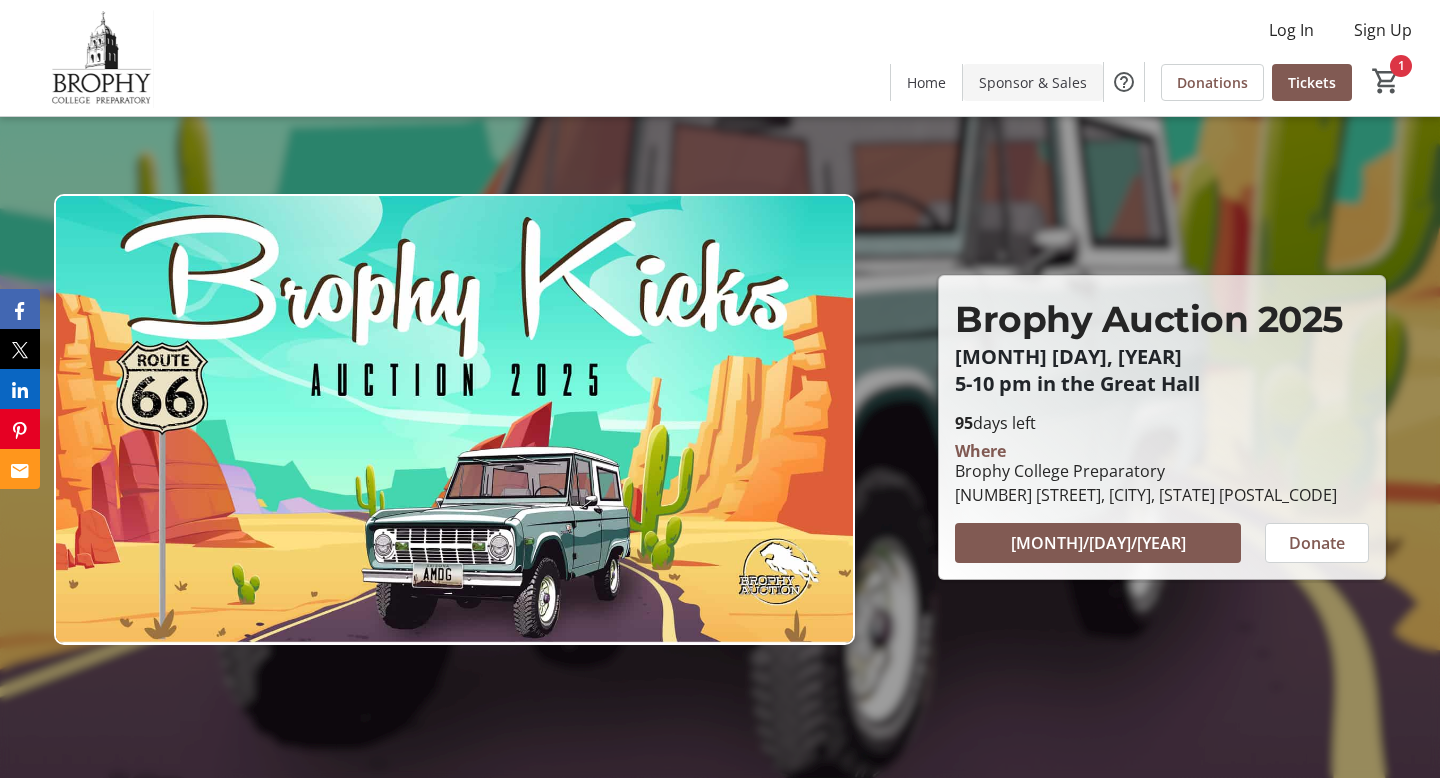 click 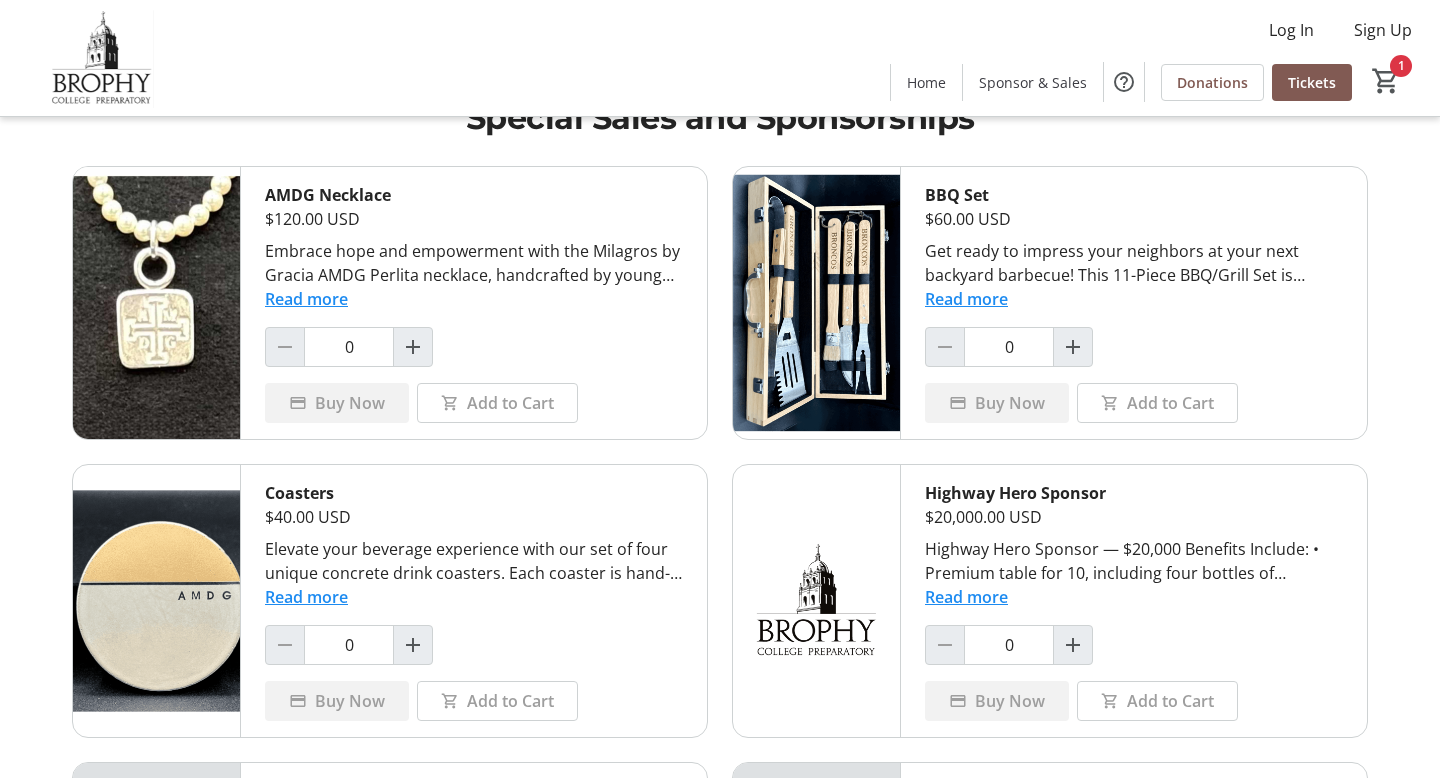 scroll, scrollTop: 0, scrollLeft: 0, axis: both 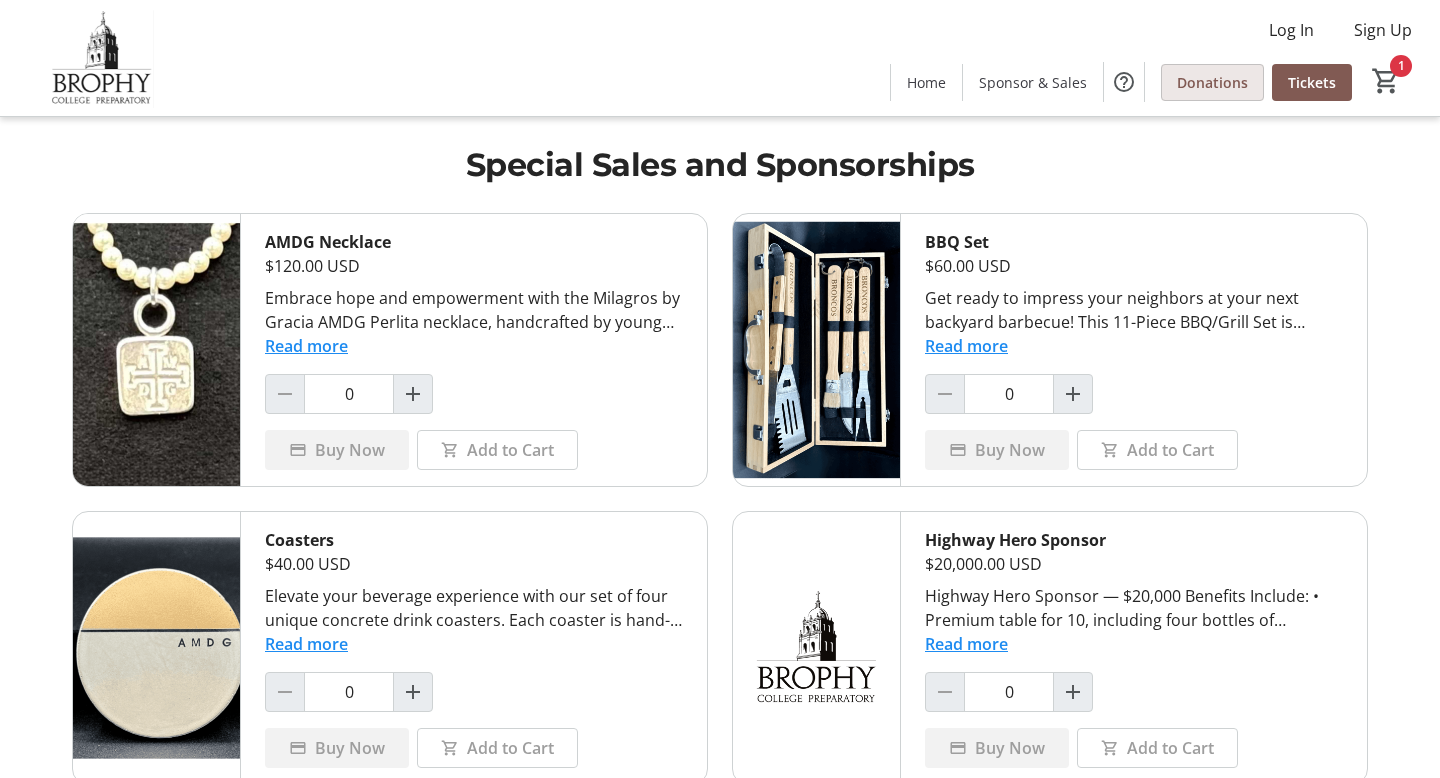click on "Donations" 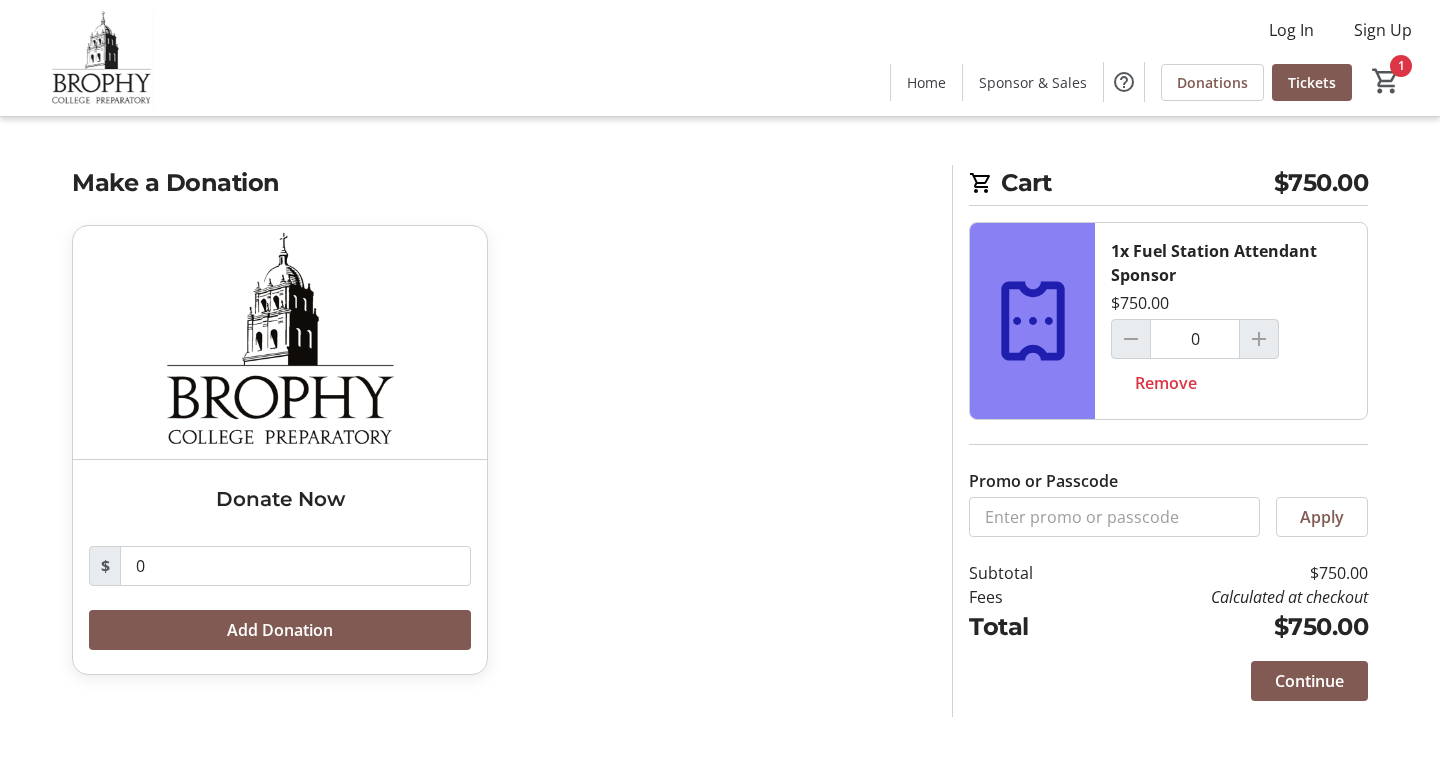 click 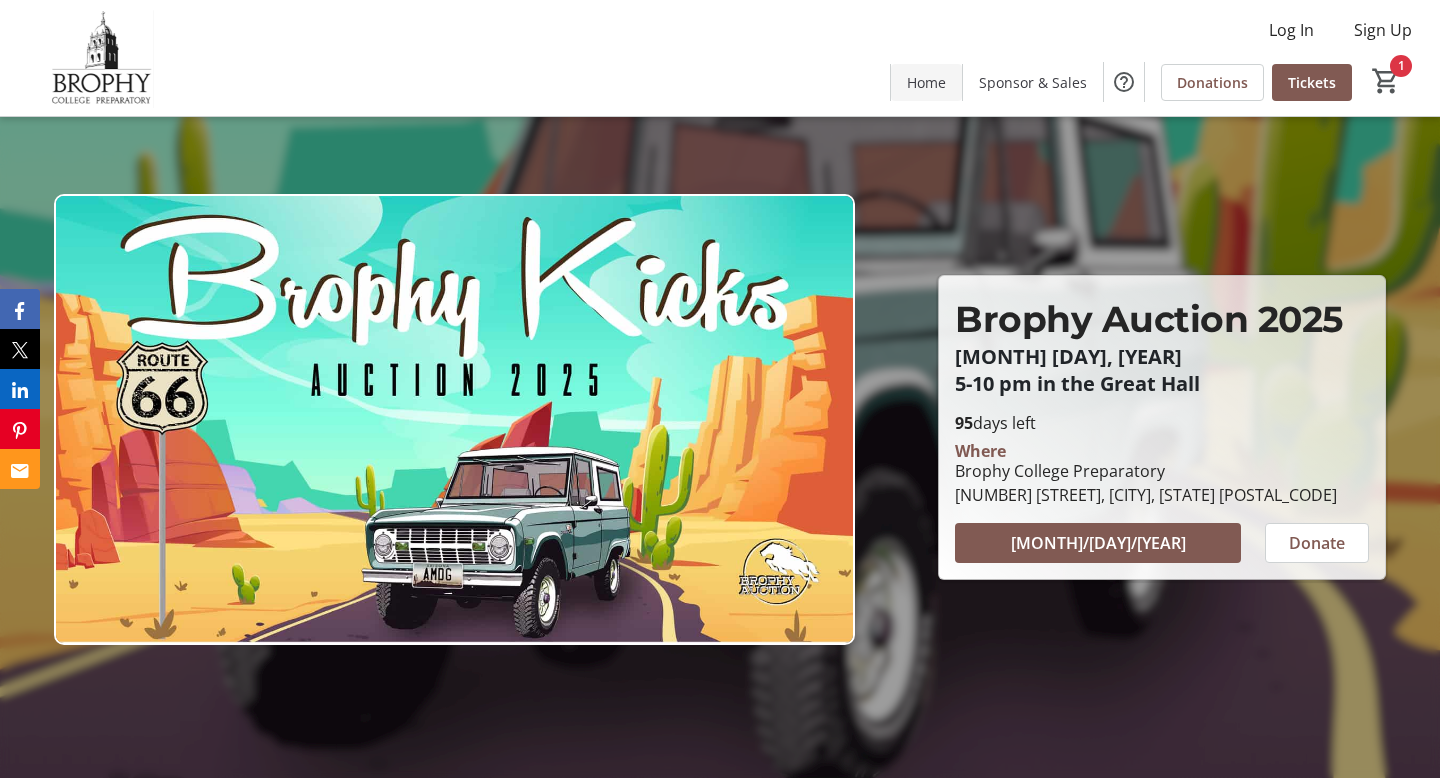 click on "Home" 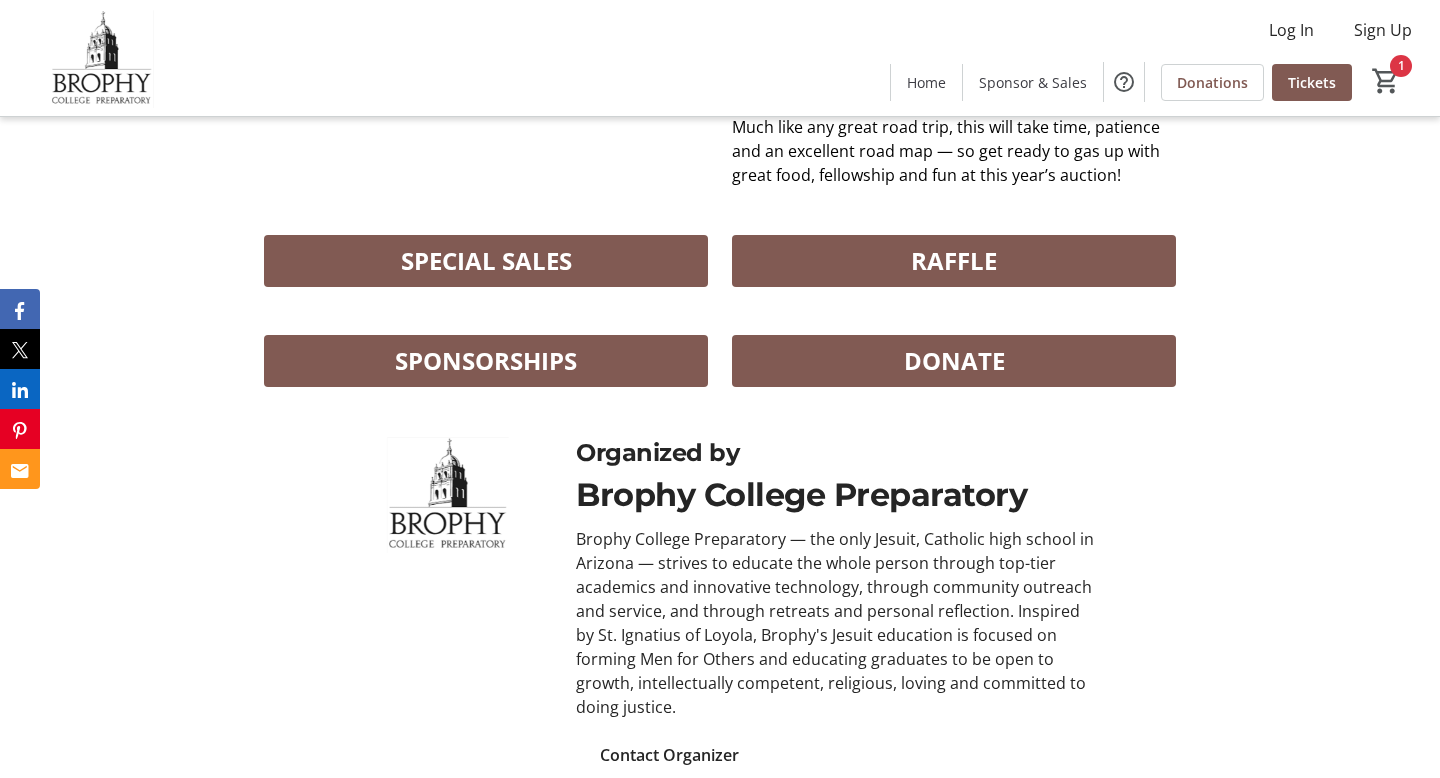 scroll, scrollTop: 1257, scrollLeft: 0, axis: vertical 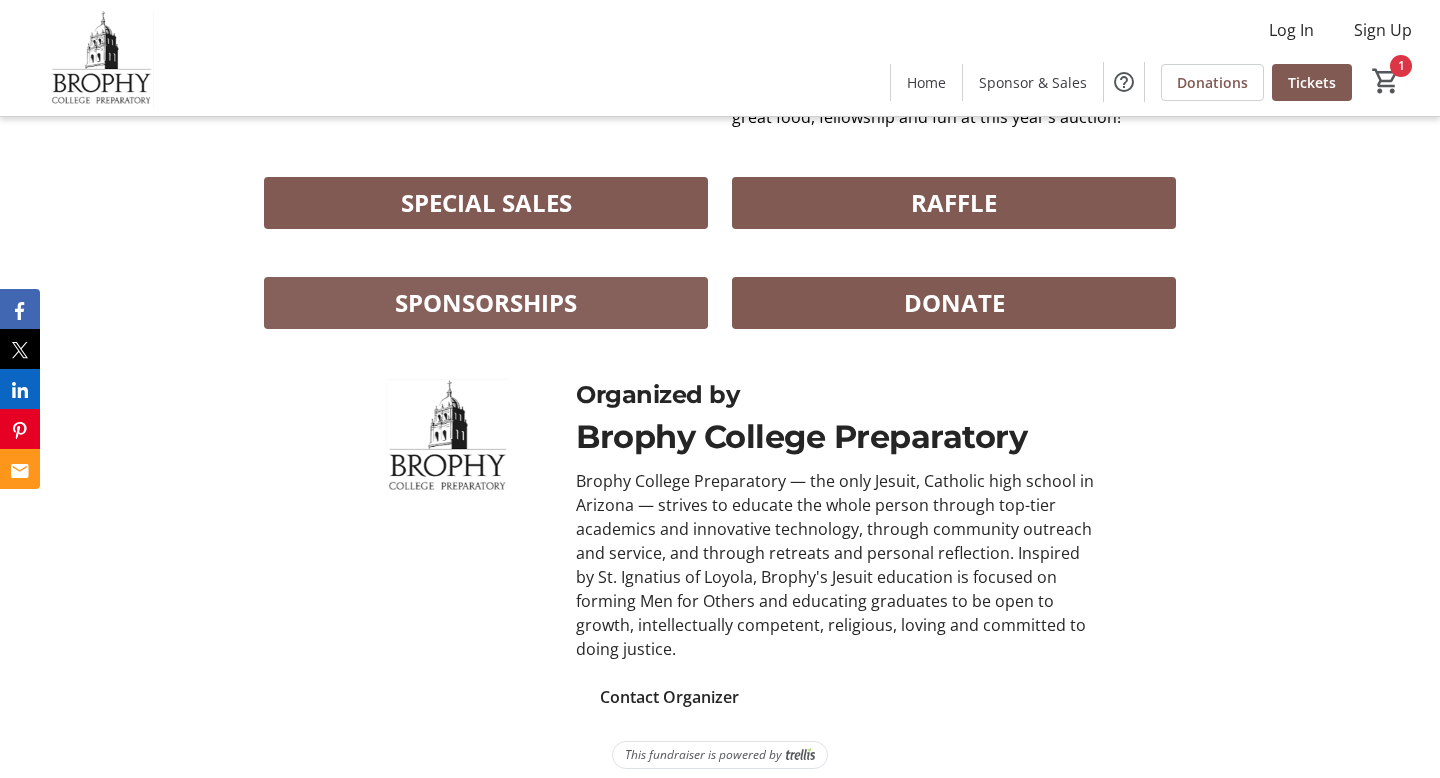 click on "SPONSORSHIPS" at bounding box center (486, 303) 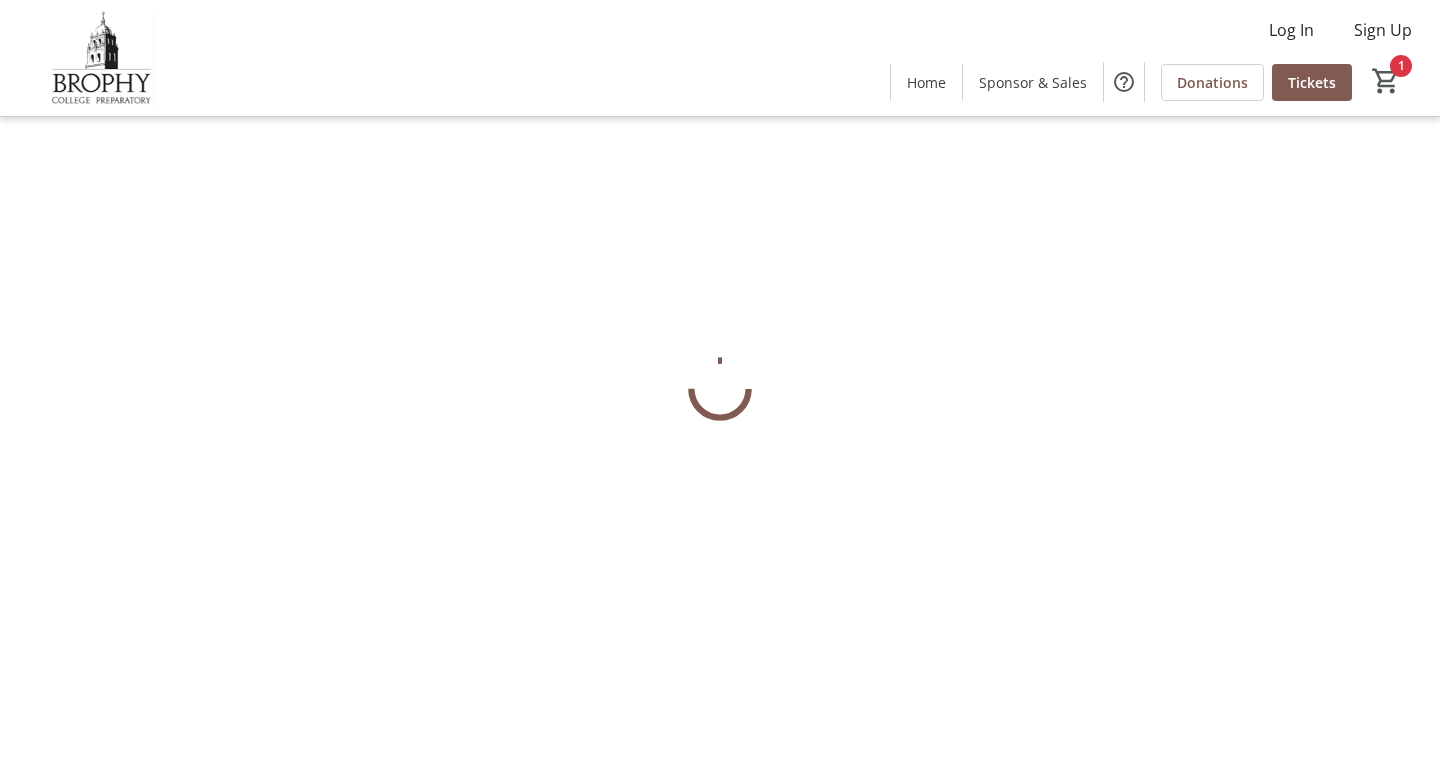 scroll, scrollTop: 0, scrollLeft: 0, axis: both 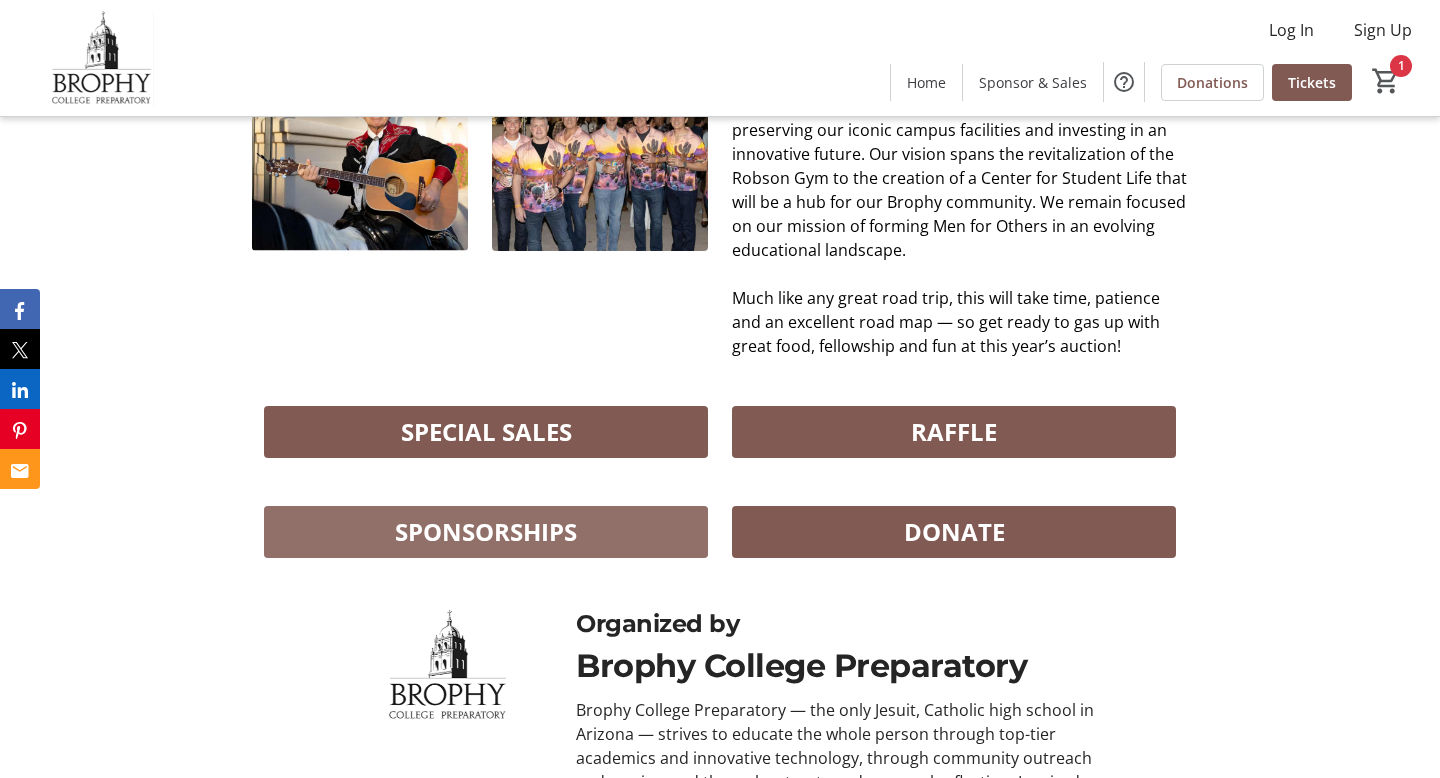 click on "SPONSORSHIPS" at bounding box center [486, 532] 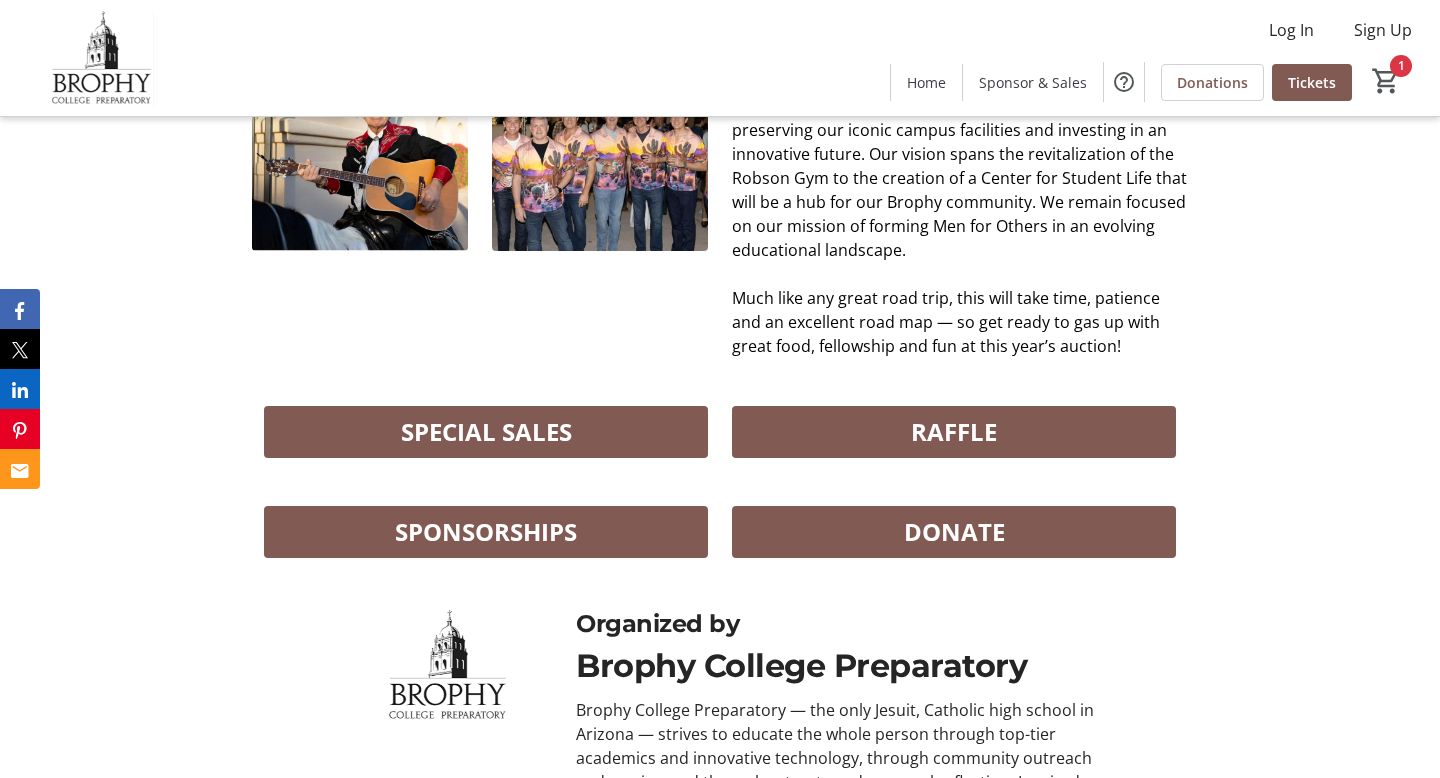 click on "SPECIAL SALES   RAFFLE" at bounding box center [720, 432] 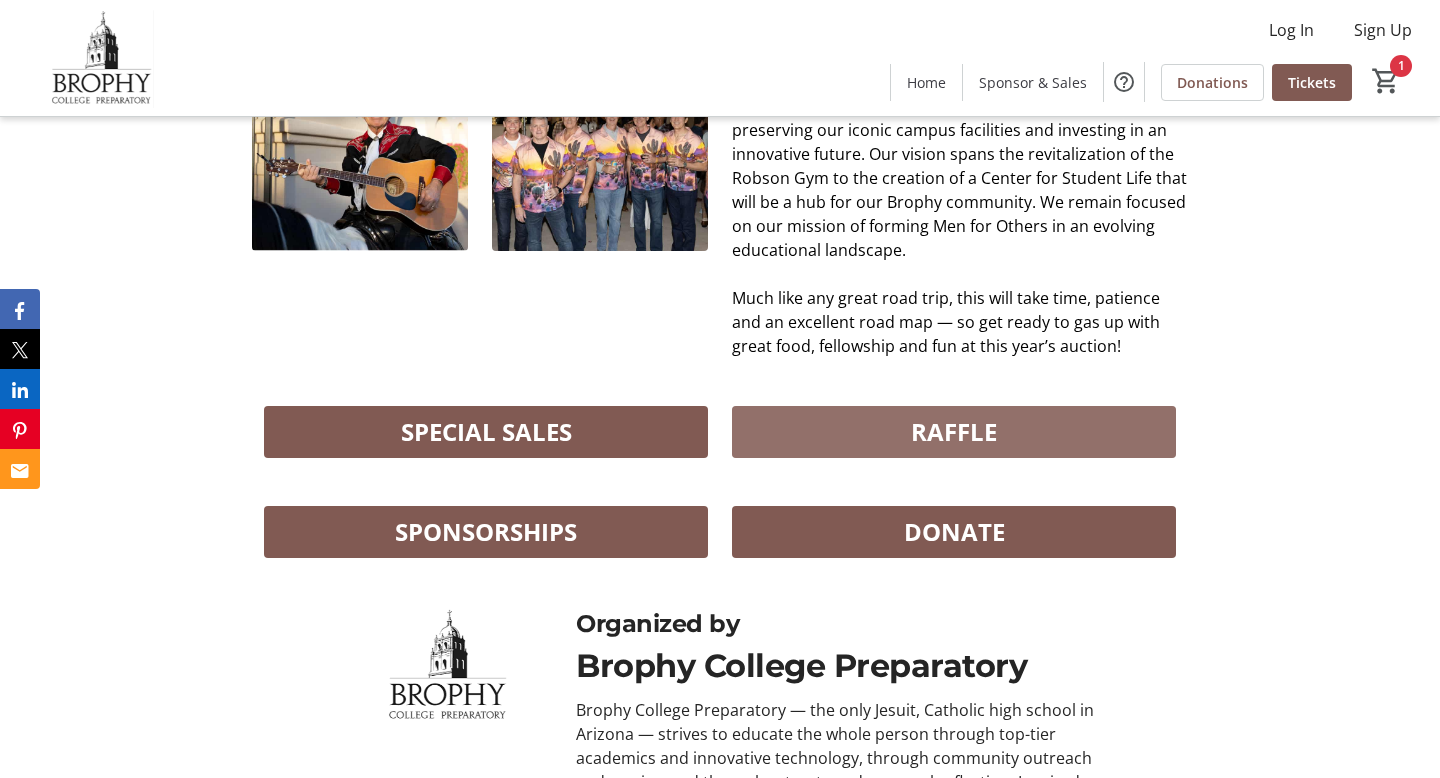 click on "RAFFLE" at bounding box center (954, 432) 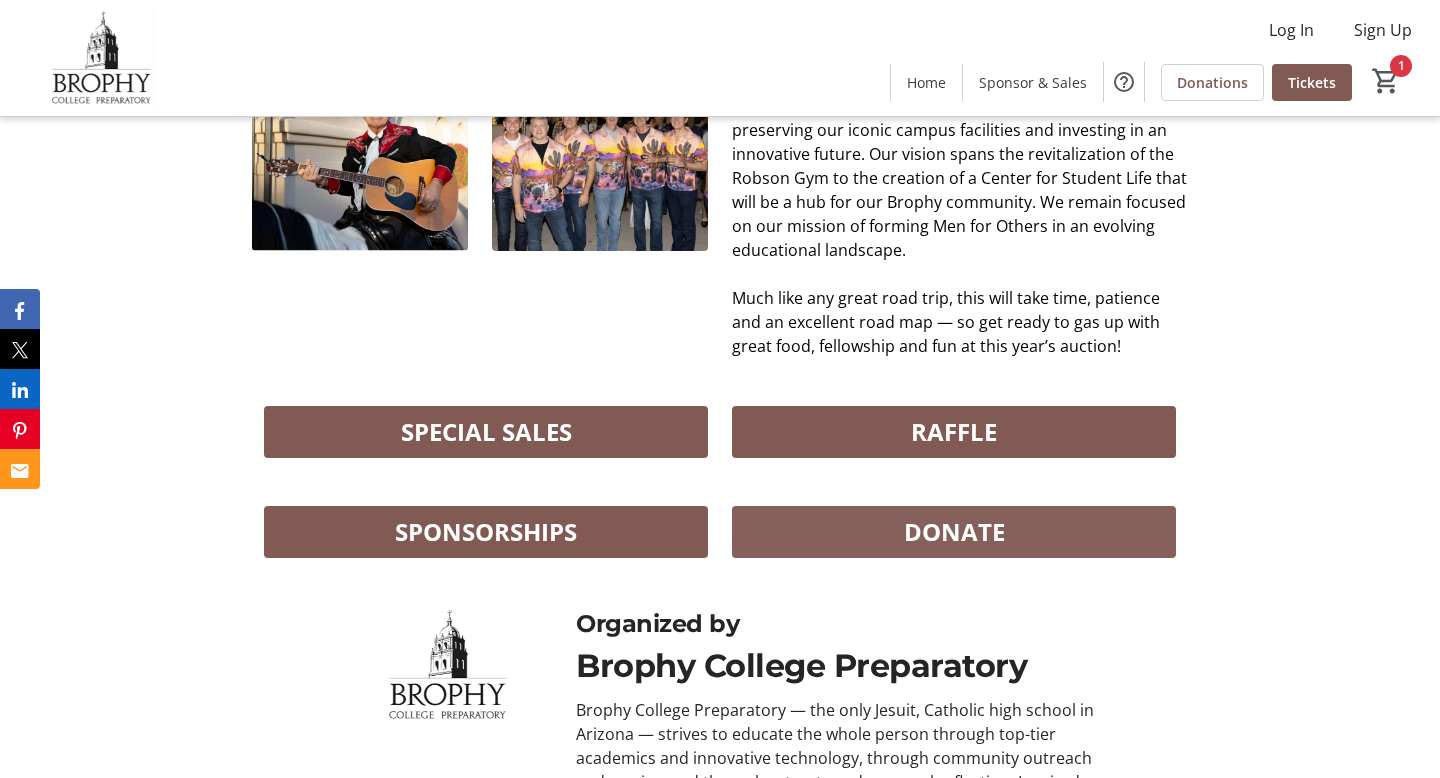click on "DONATE" at bounding box center [954, 532] 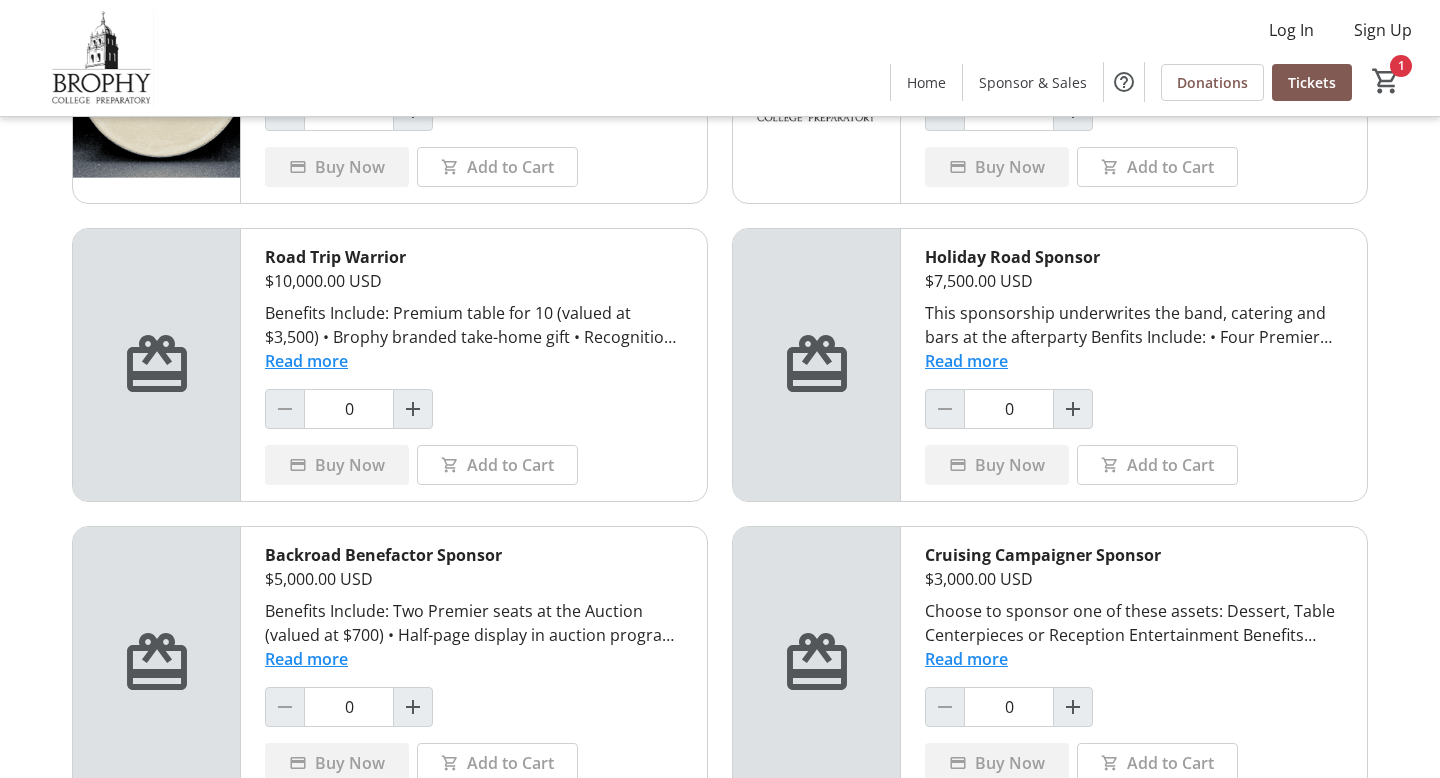 scroll, scrollTop: 583, scrollLeft: 0, axis: vertical 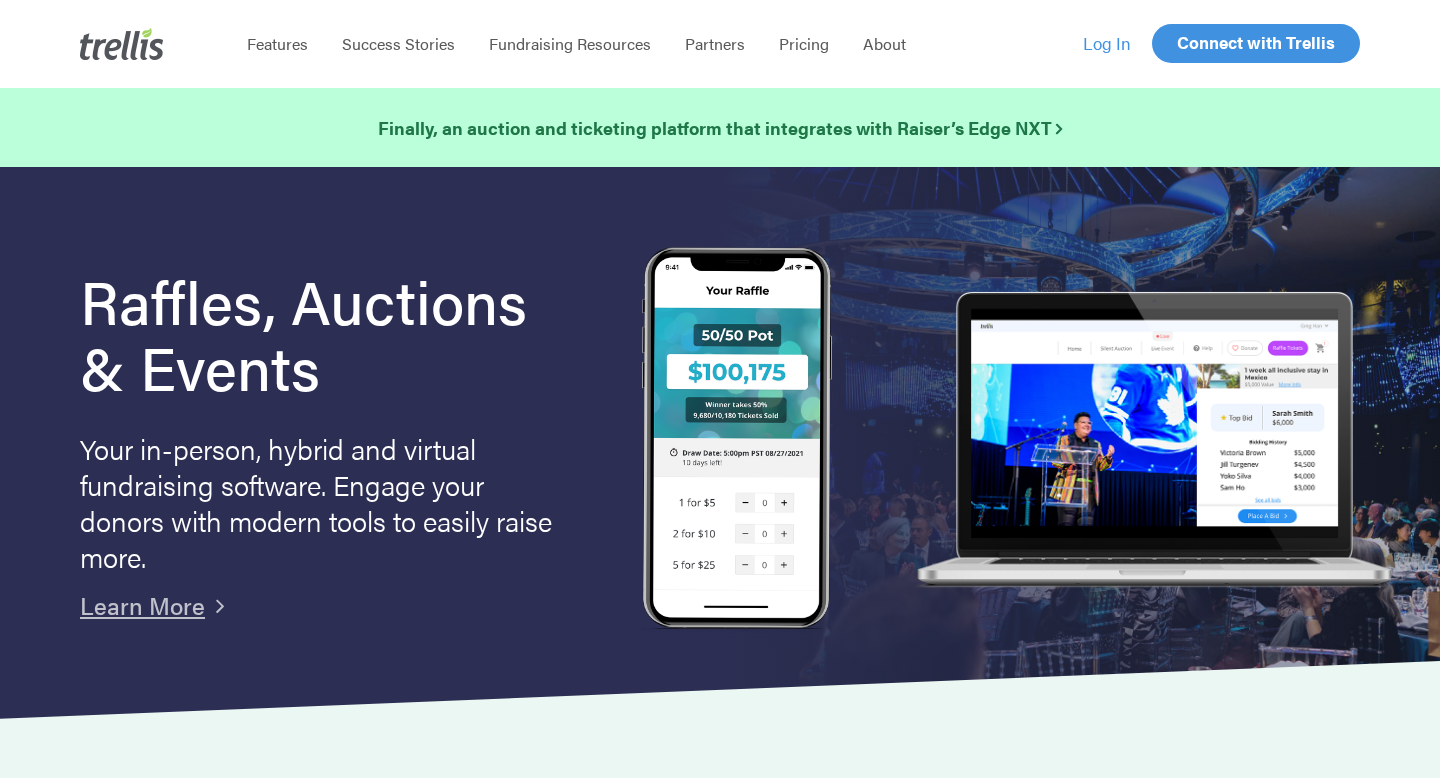 click on "Log In" at bounding box center [1107, 43] 